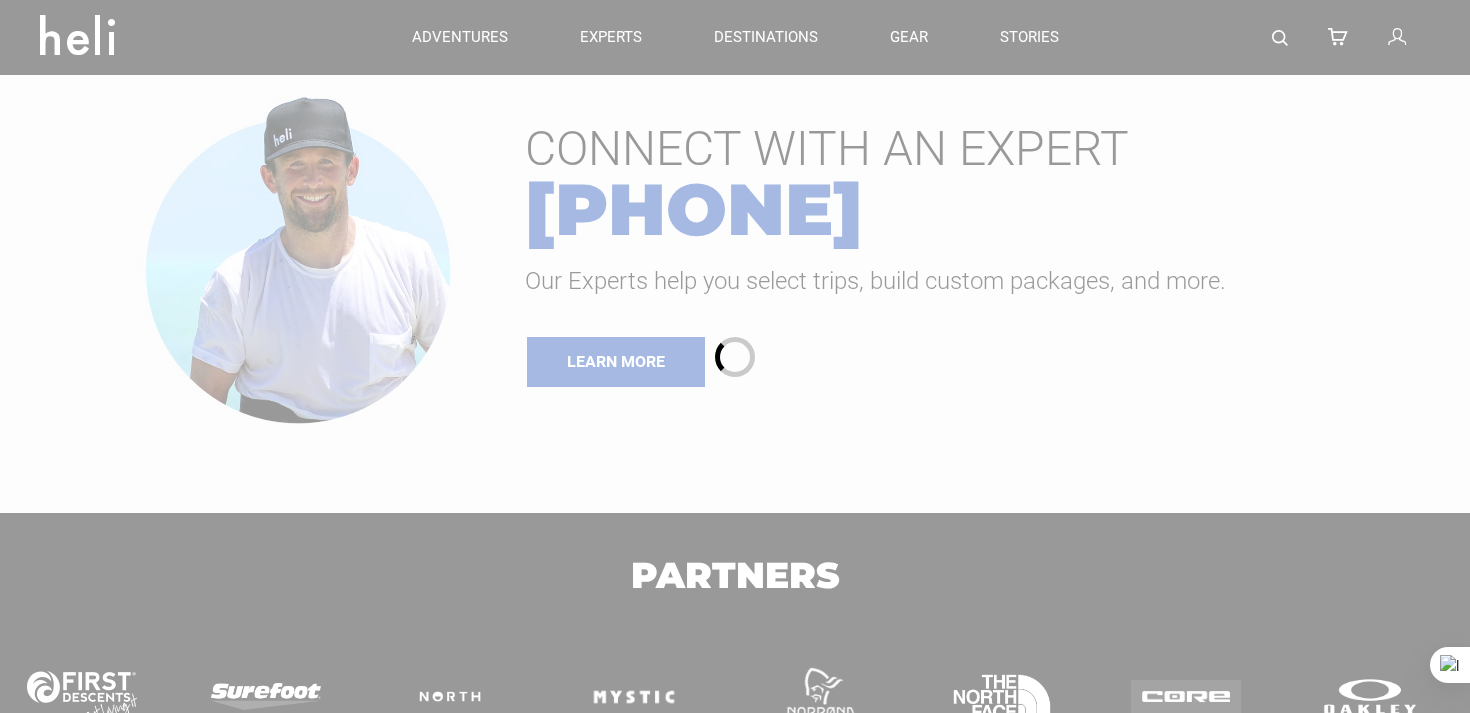 scroll, scrollTop: 0, scrollLeft: 0, axis: both 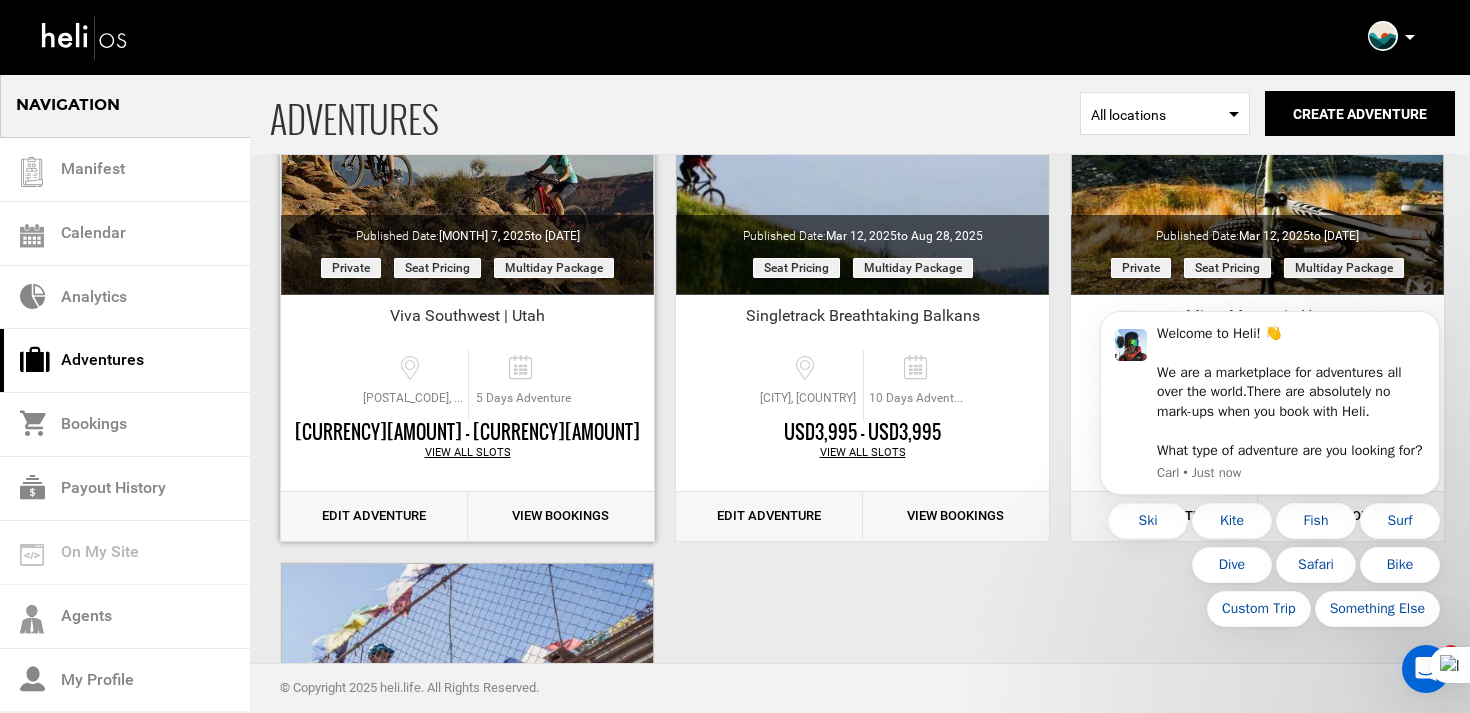 click on "Edit Adventure" at bounding box center [374, 516] 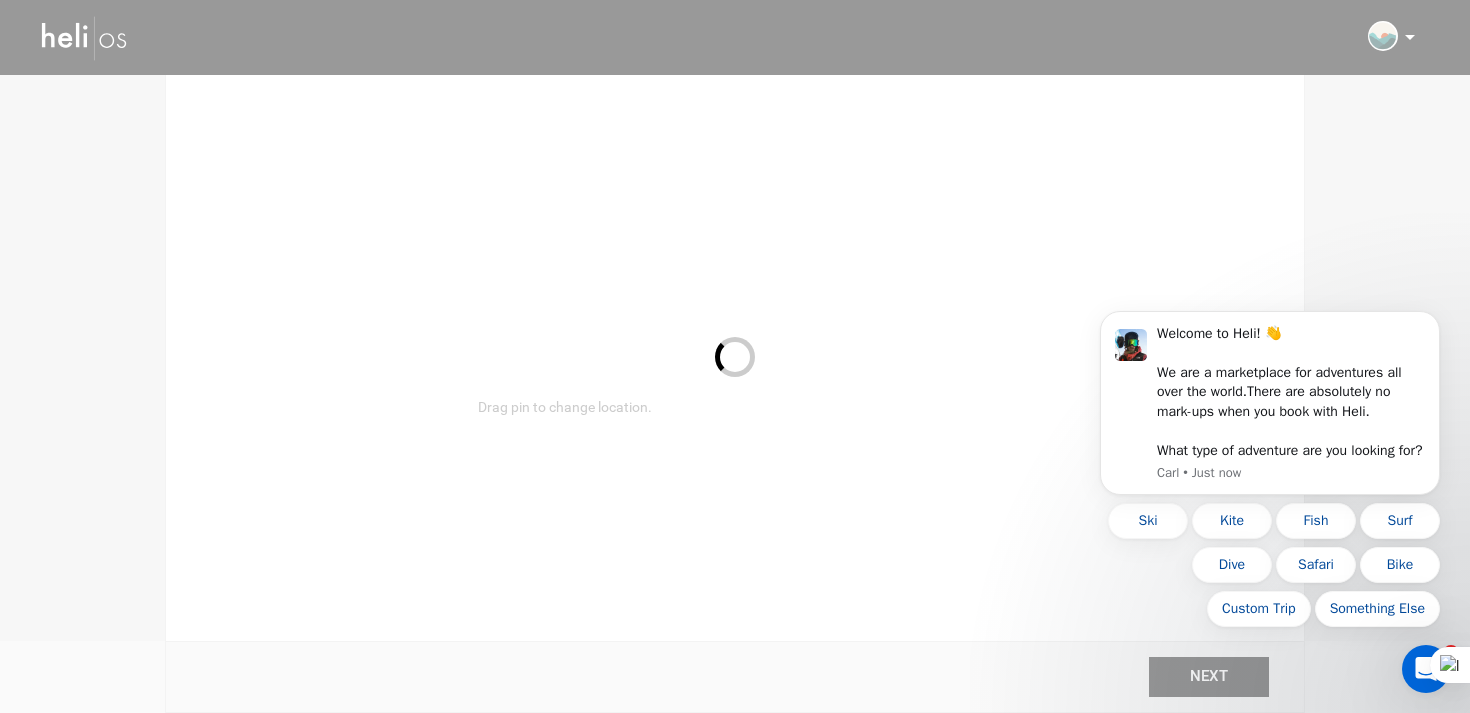 scroll, scrollTop: 0, scrollLeft: 0, axis: both 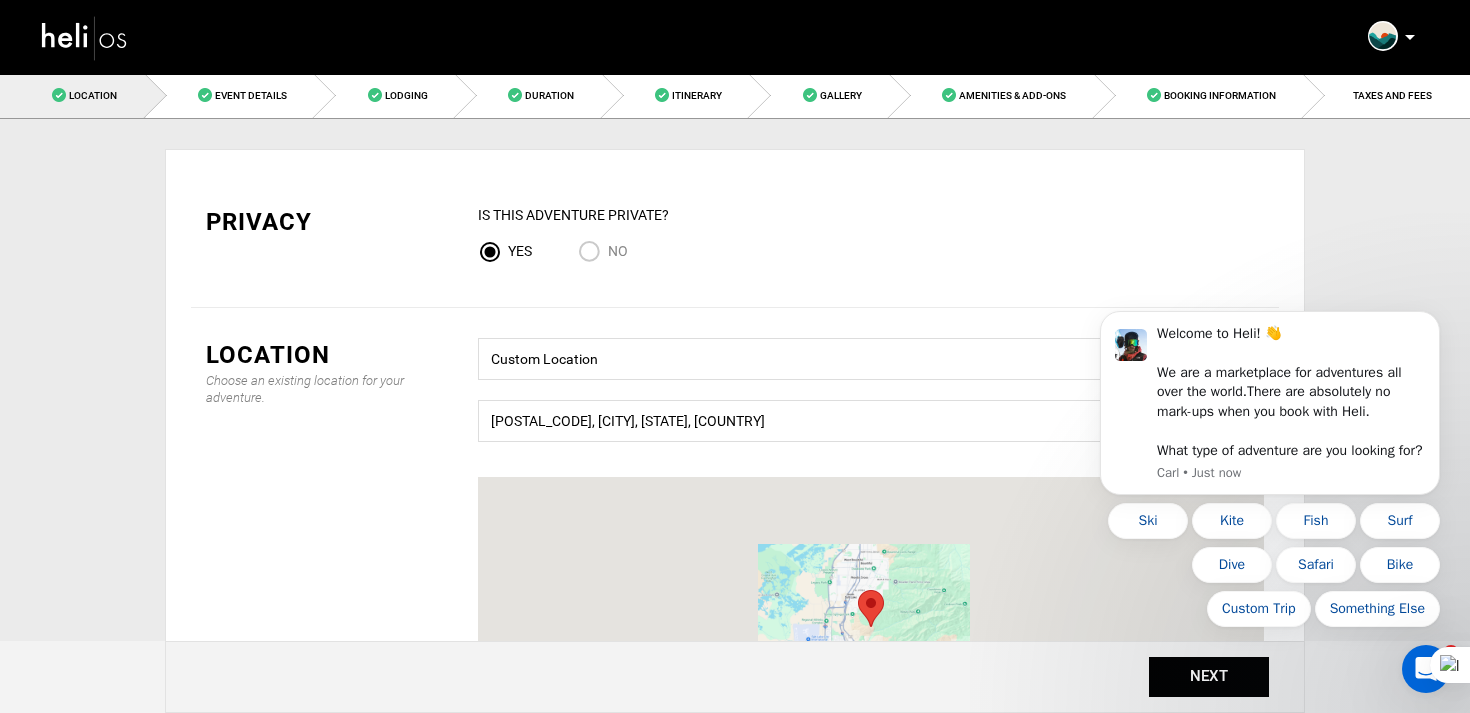 click on "No" at bounding box center [593, 253] 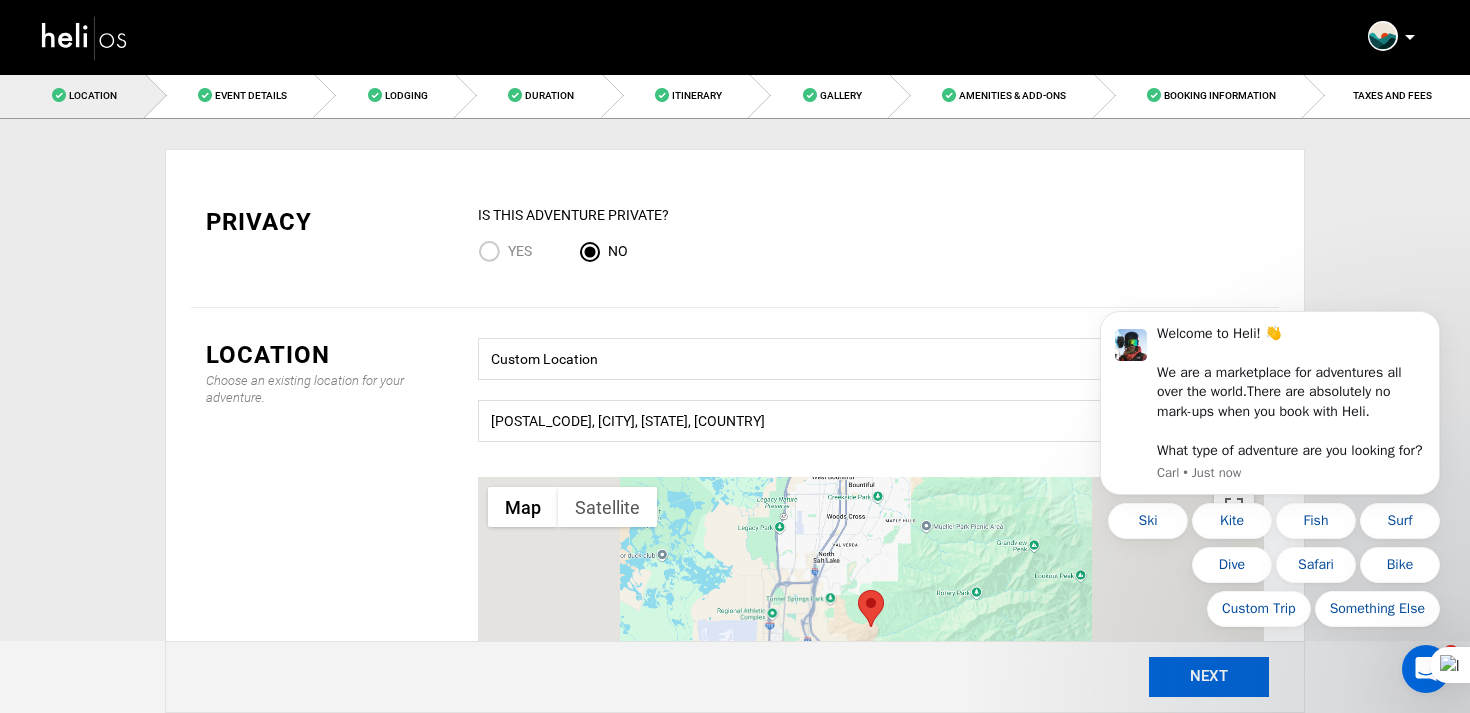 click on "NEXT" at bounding box center [1209, 677] 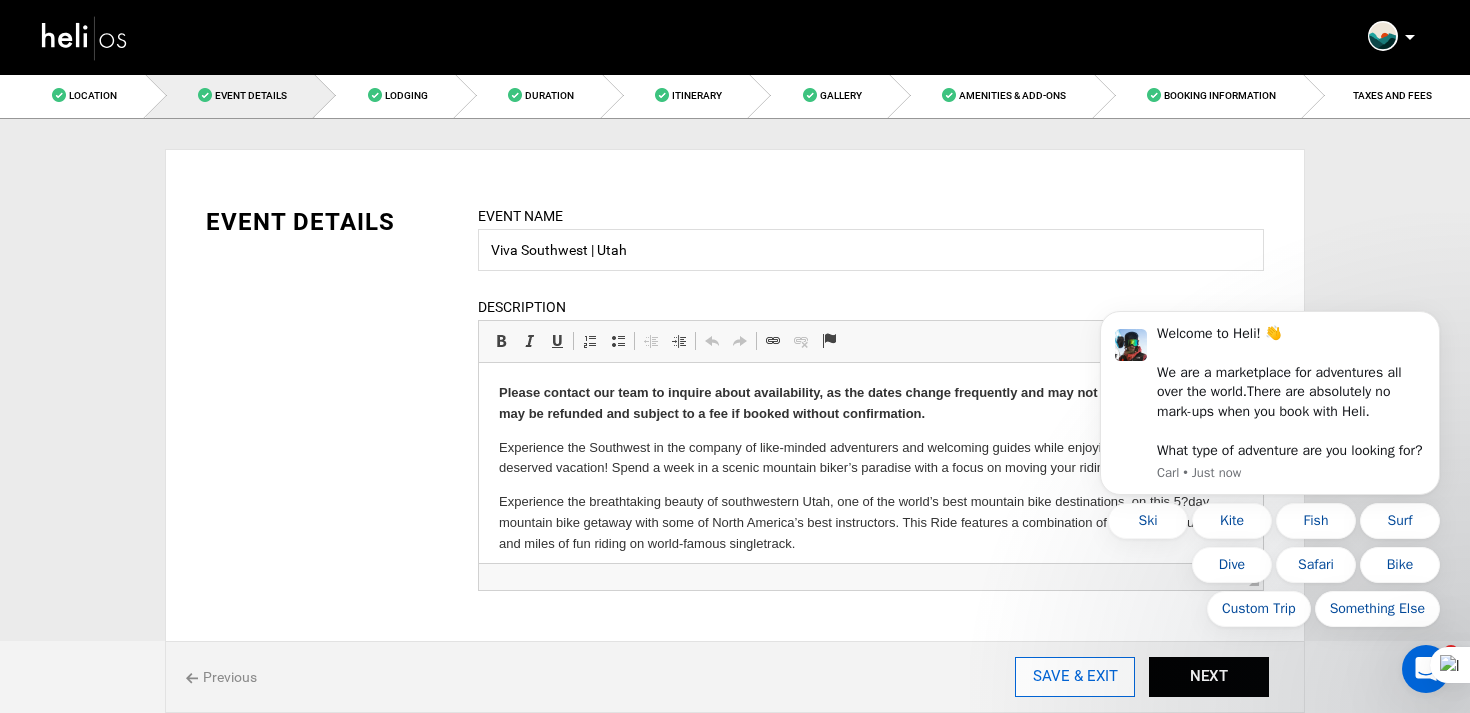 scroll, scrollTop: 0, scrollLeft: 0, axis: both 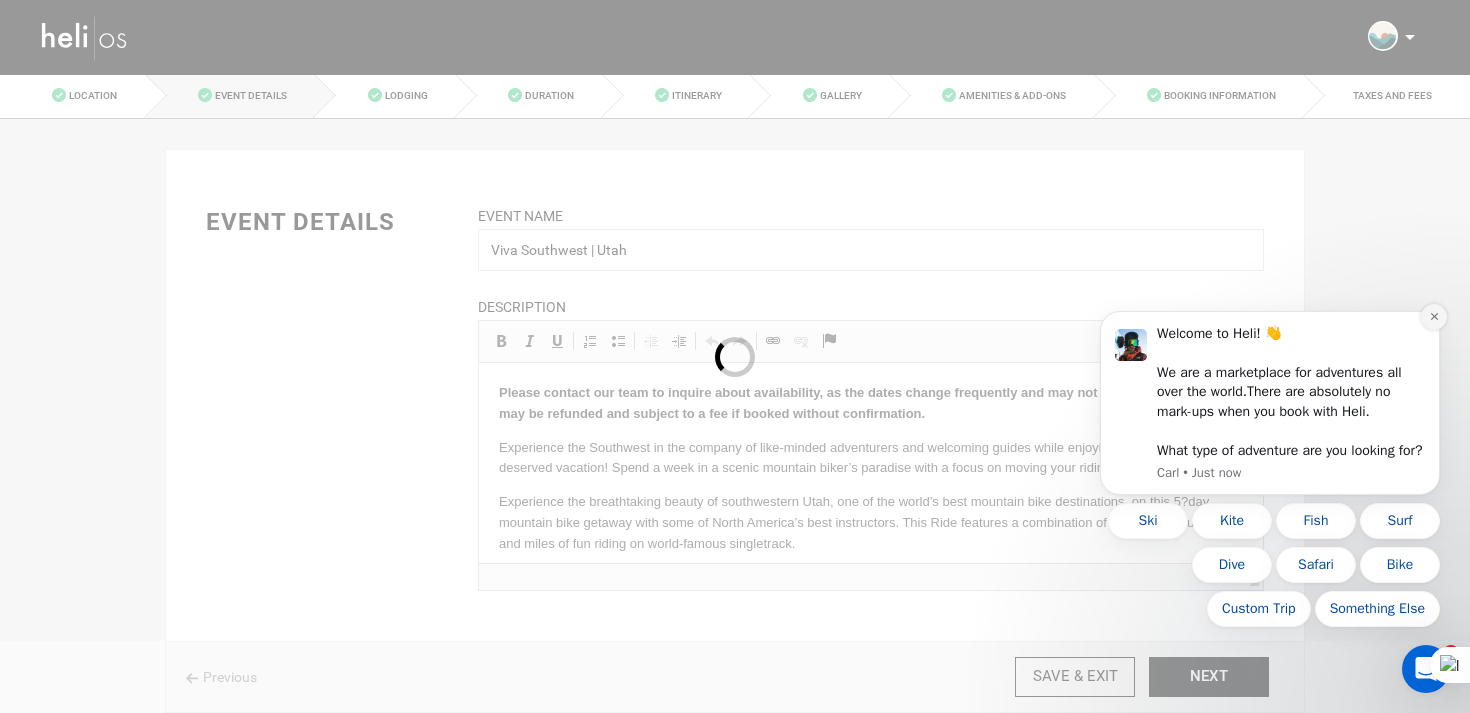 click at bounding box center [1434, 317] 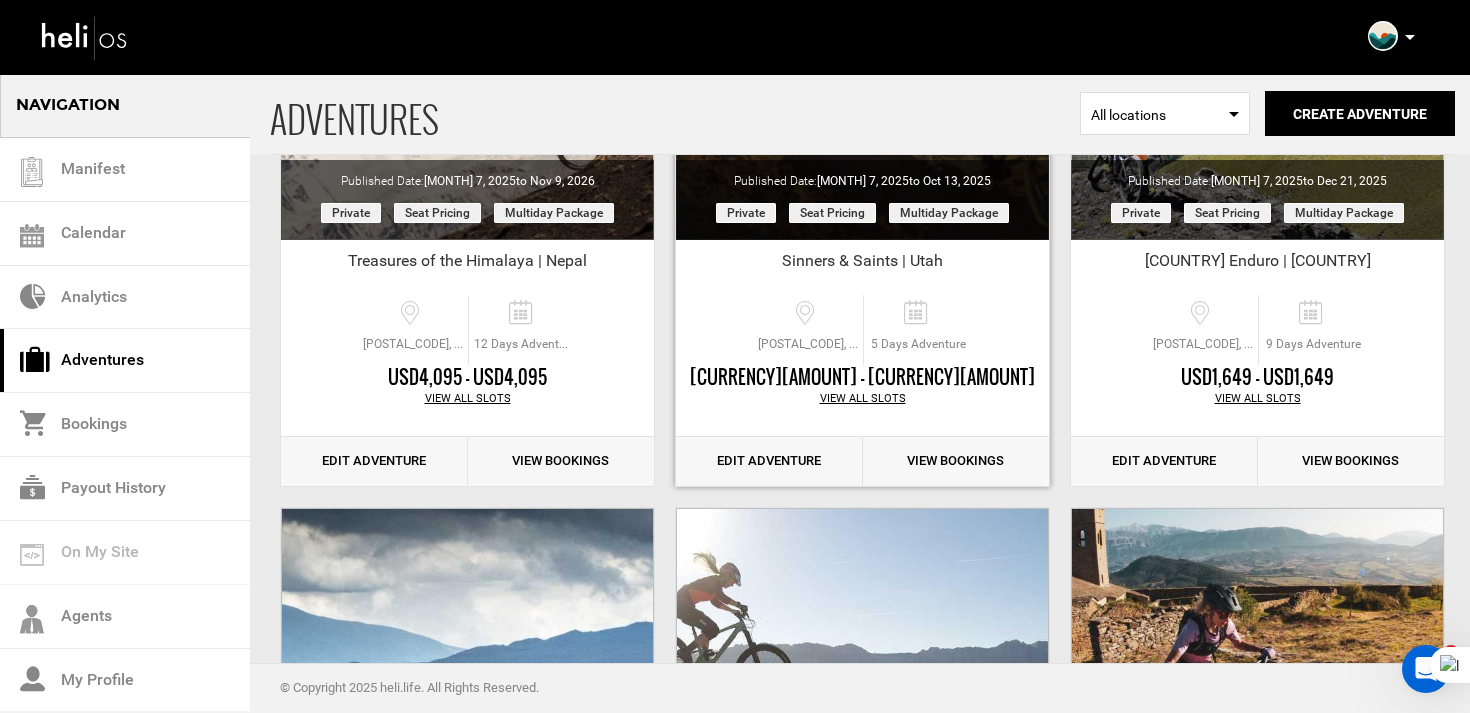 scroll, scrollTop: 368, scrollLeft: 0, axis: vertical 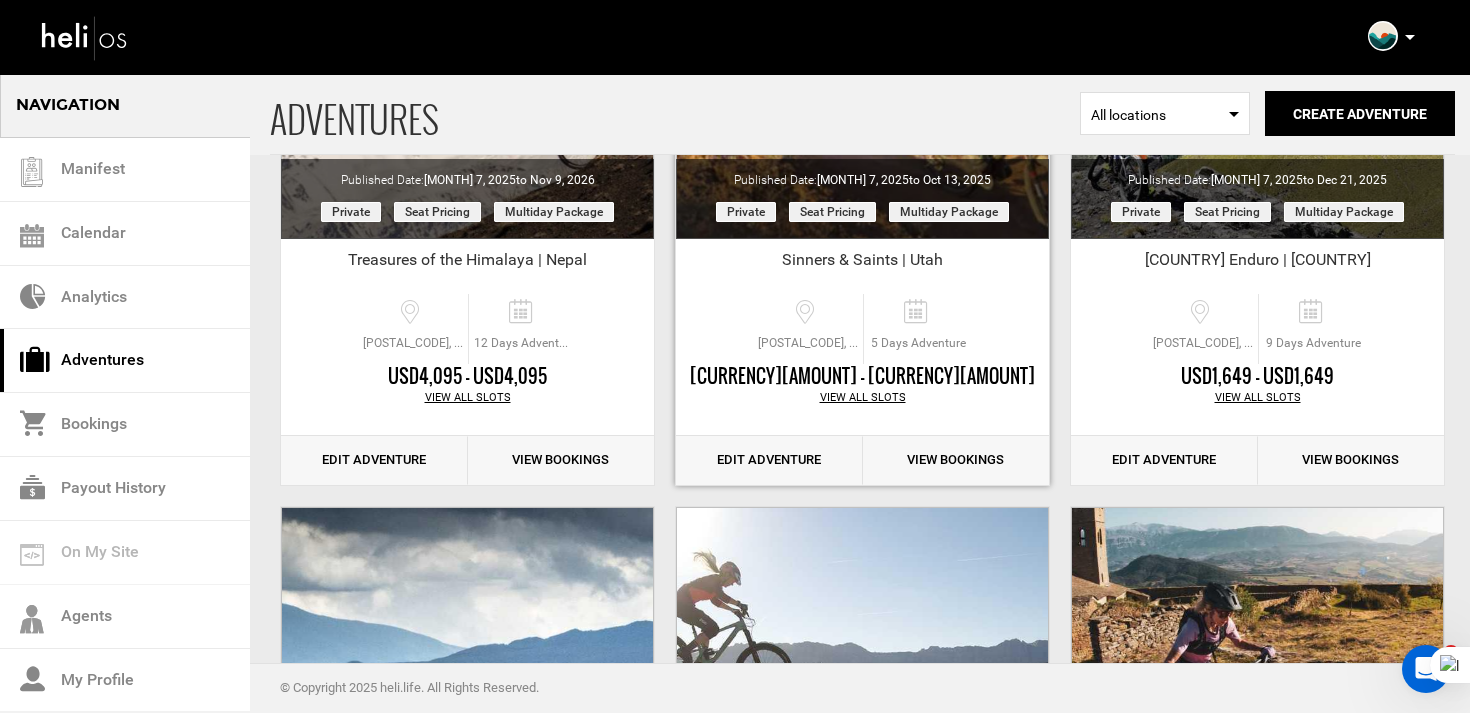 click on "Edit Adventure" at bounding box center (769, 460) 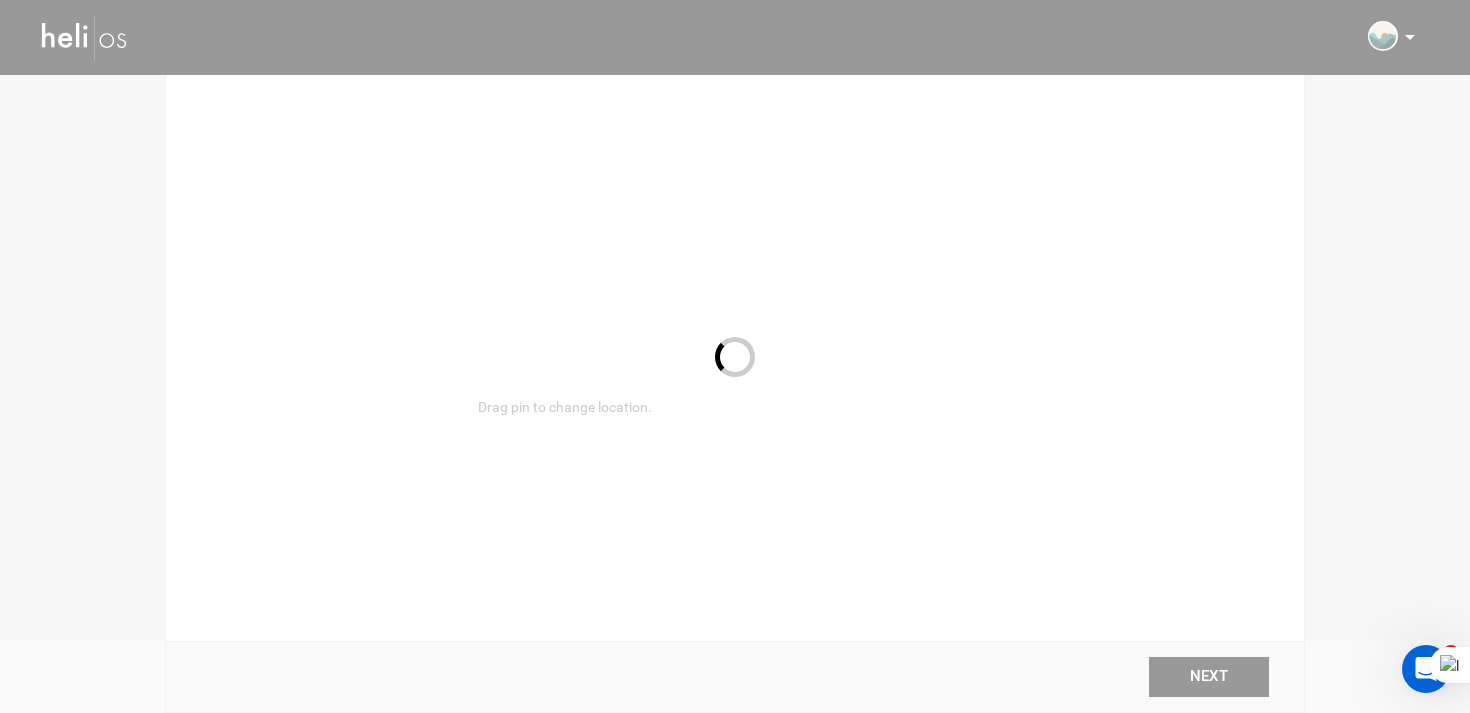 scroll, scrollTop: 0, scrollLeft: 0, axis: both 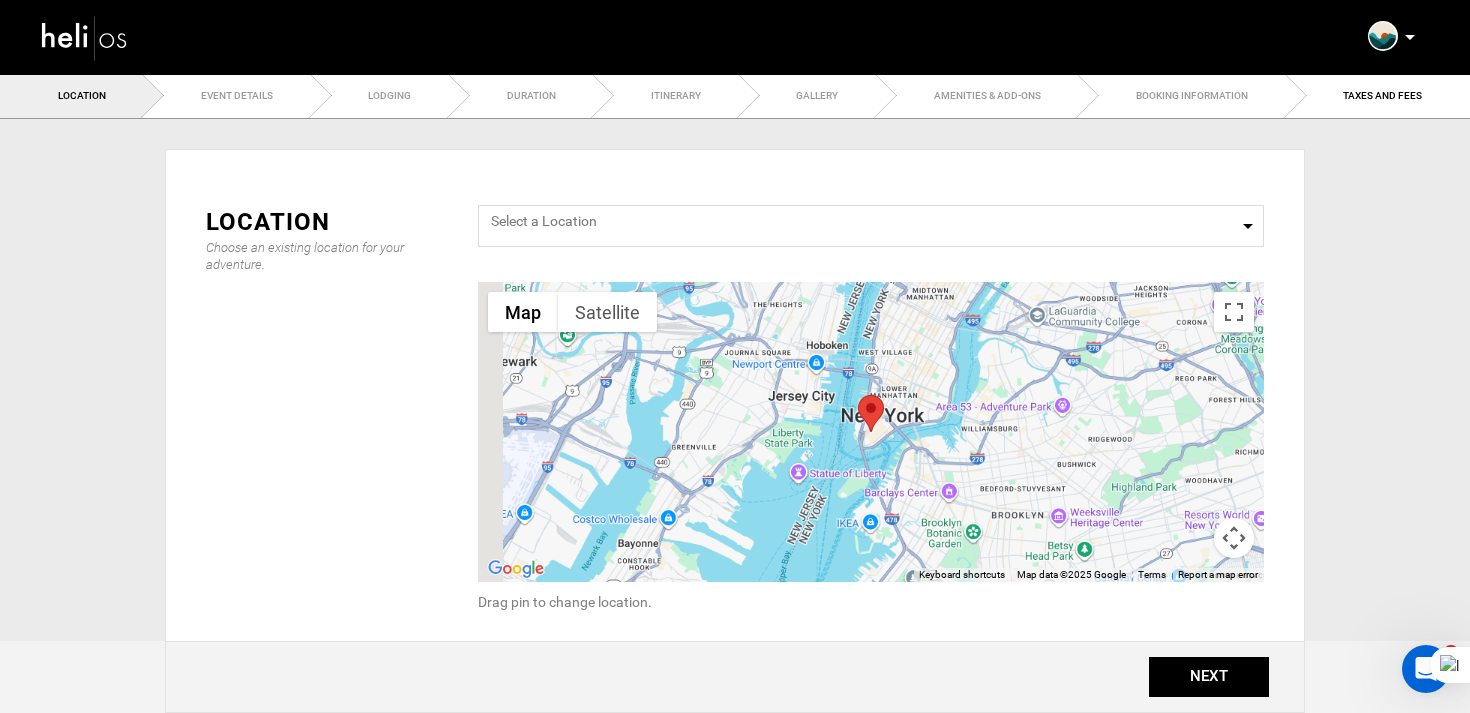 type on "Sinners & Saints | Utah" 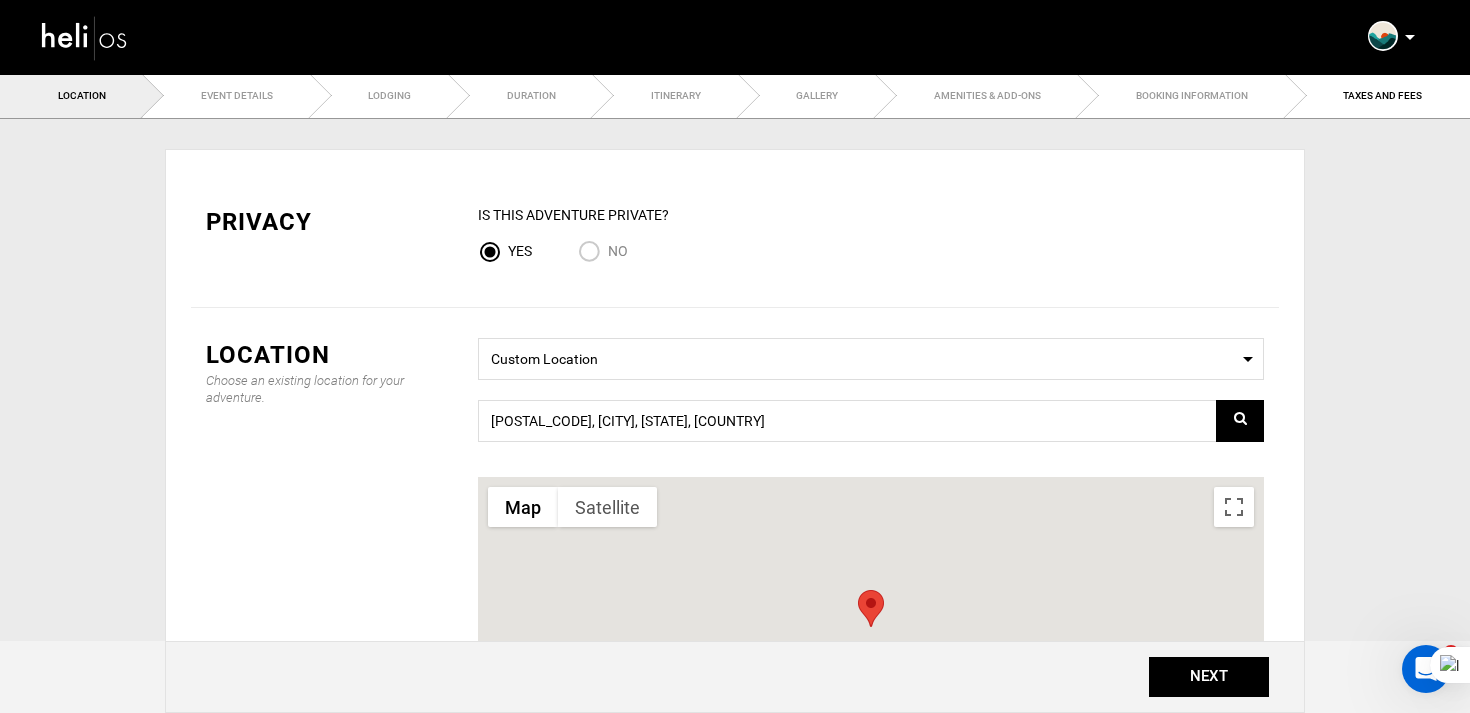 click on "No" at bounding box center [593, 253] 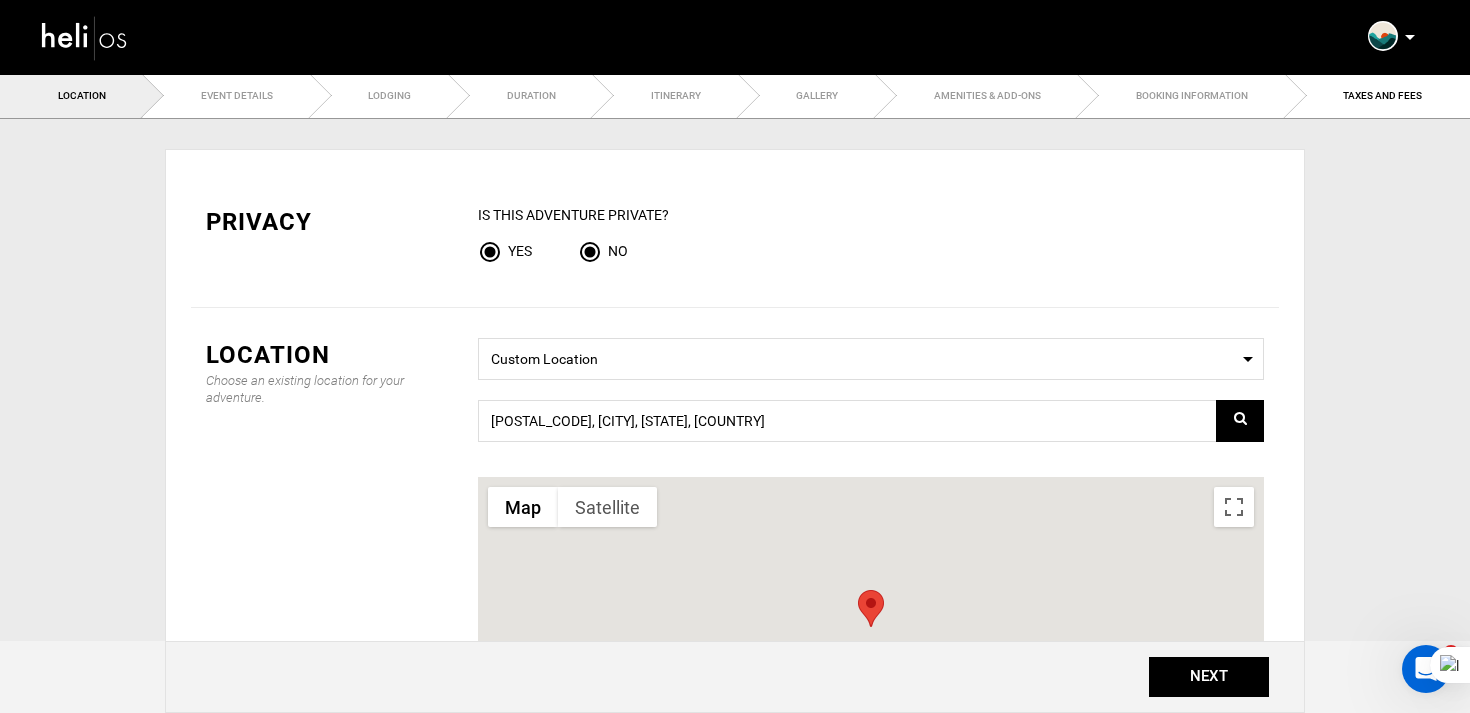 radio on "false" 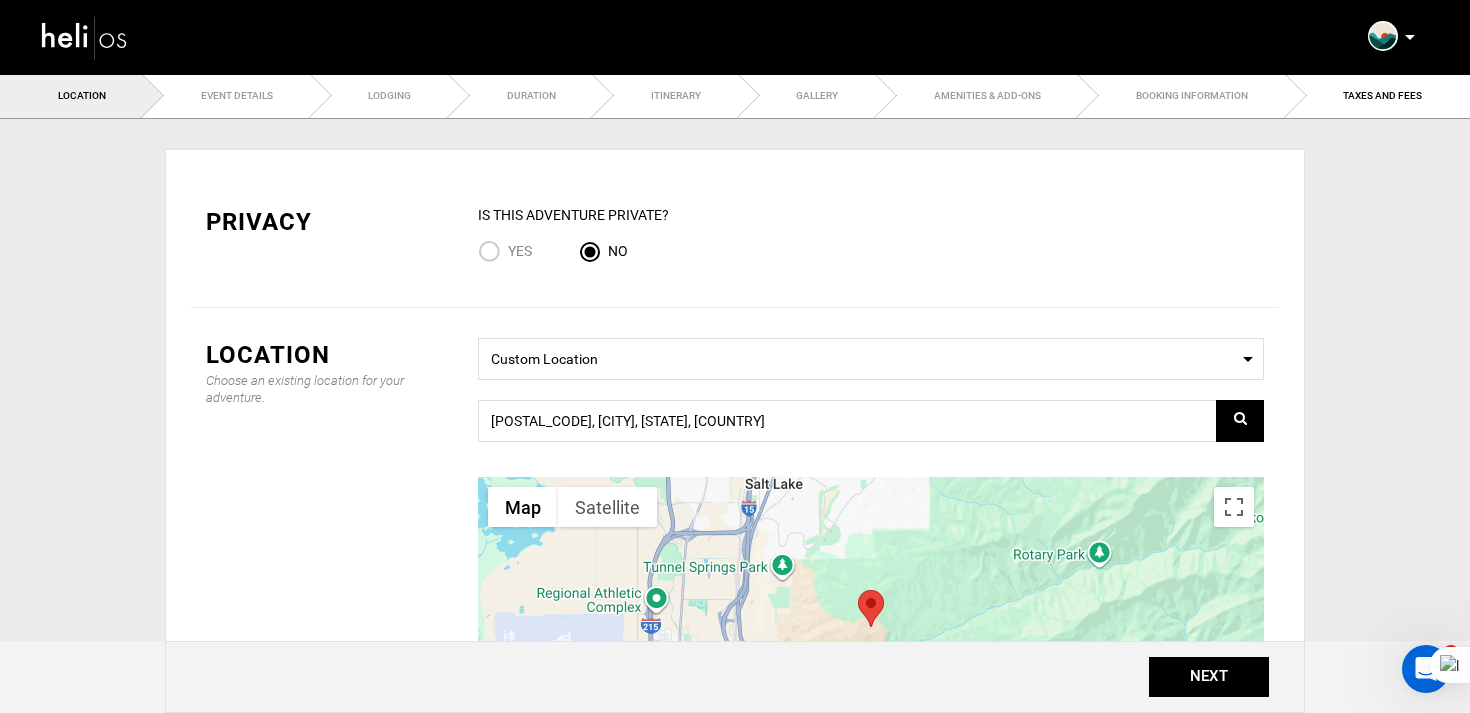 scroll, scrollTop: 0, scrollLeft: 0, axis: both 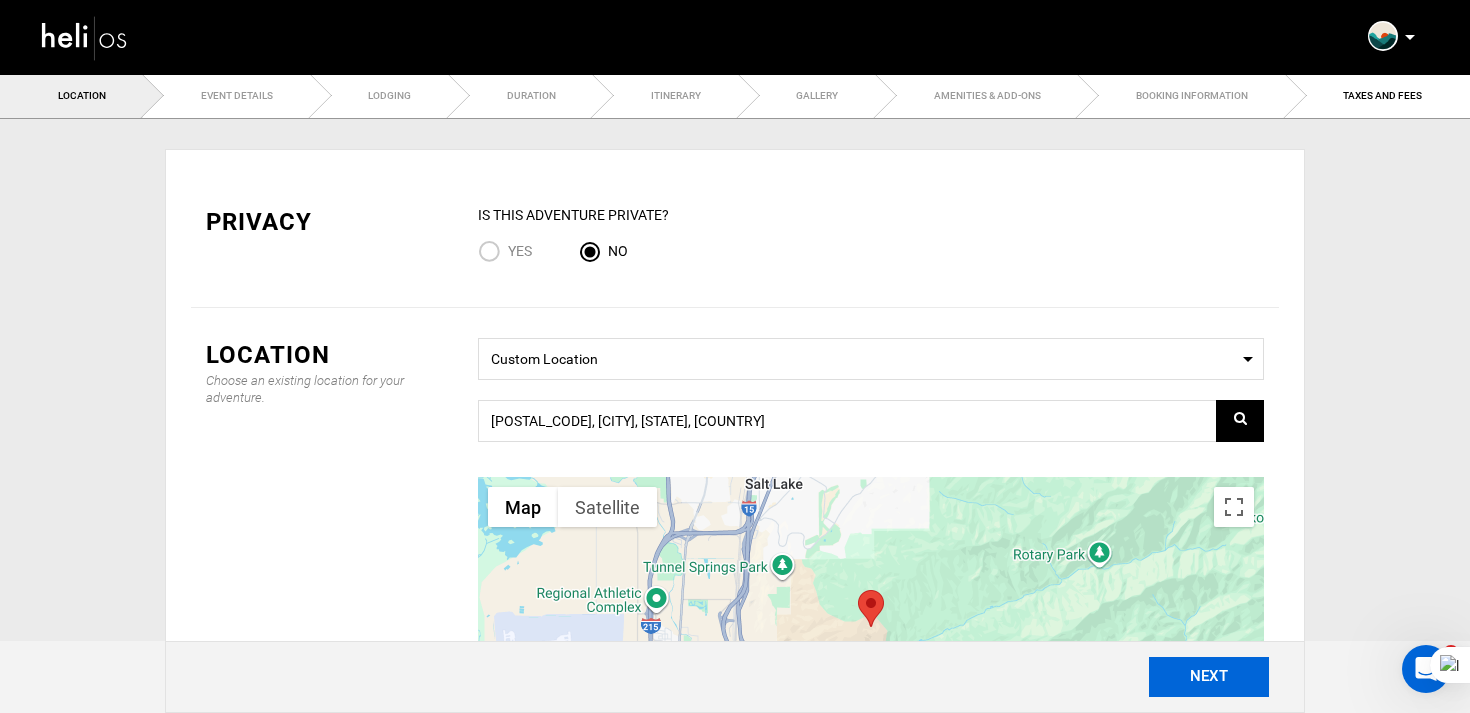 click on "NEXT" at bounding box center (1209, 677) 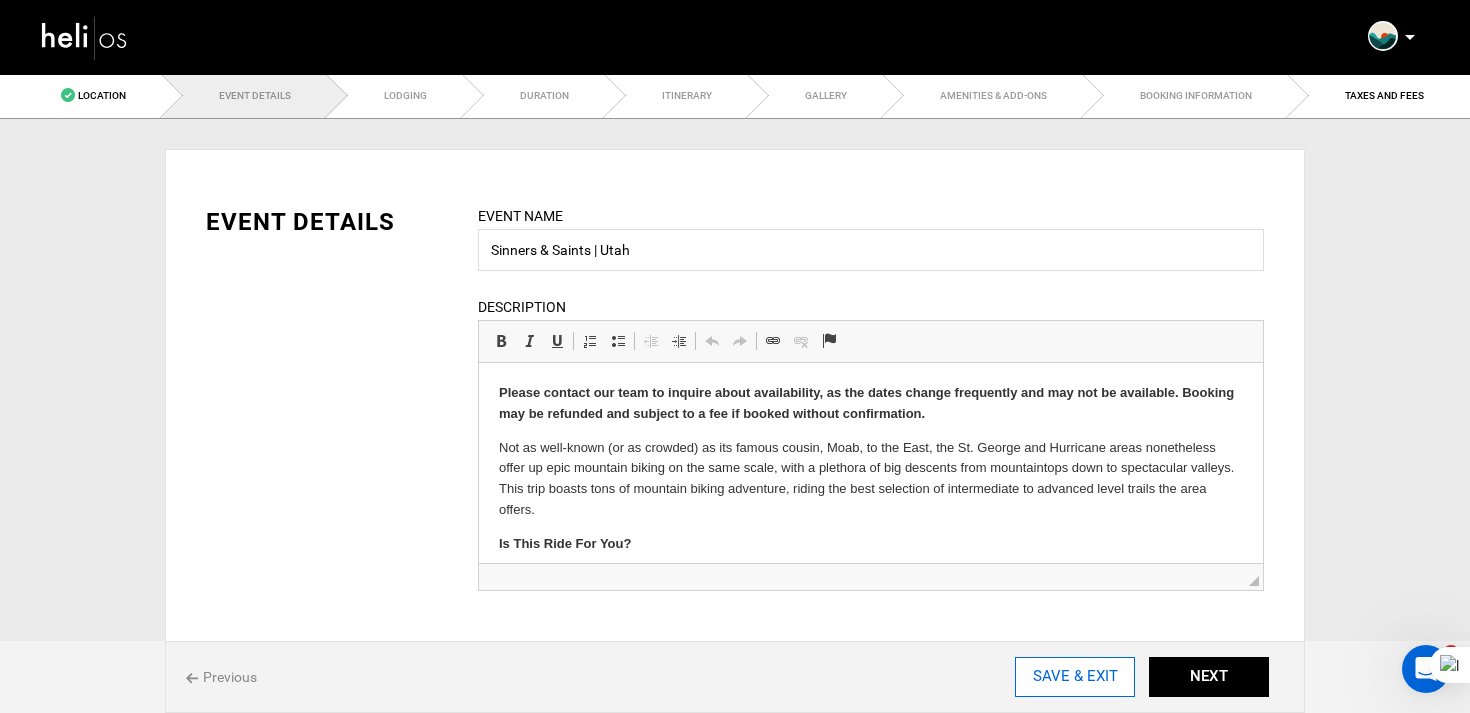 click on "SAVE & EXIT" at bounding box center (1075, 677) 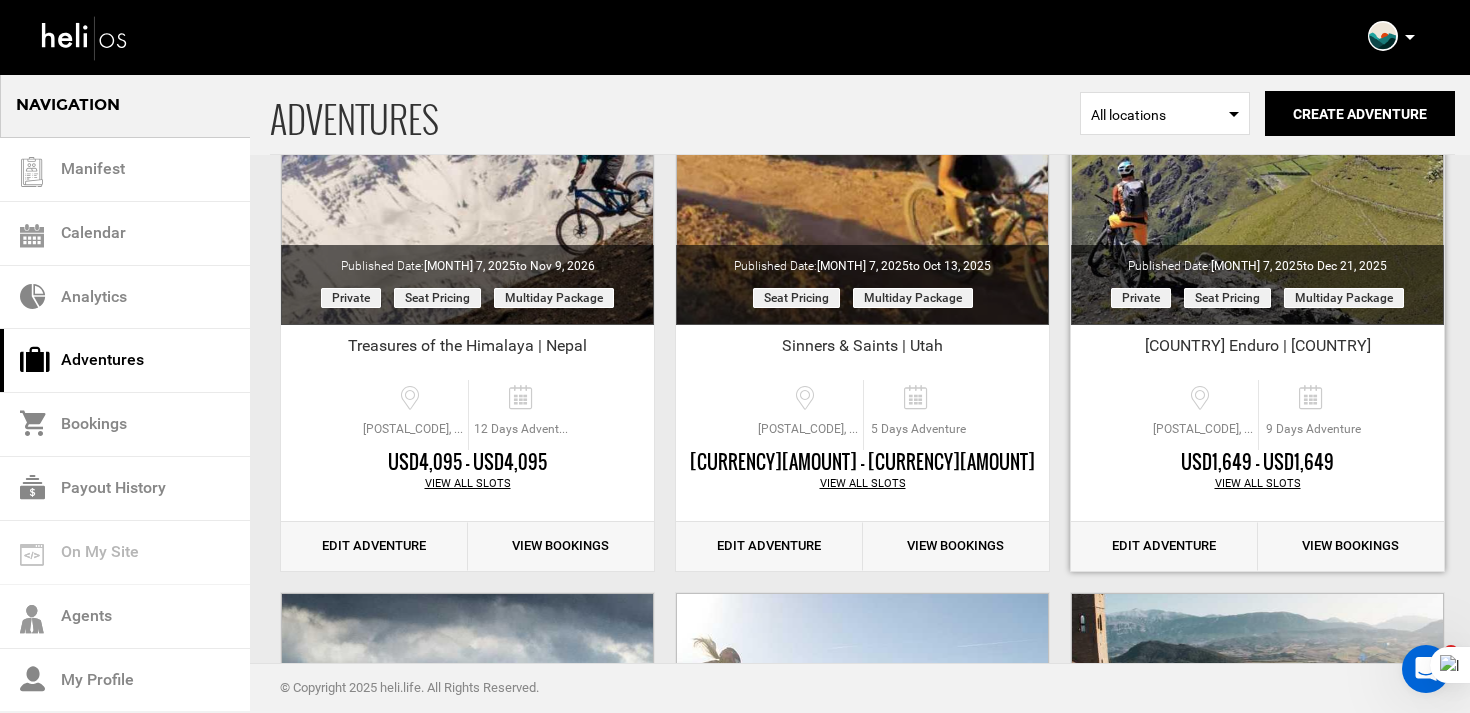 click on "Edit Adventure" at bounding box center [1164, 546] 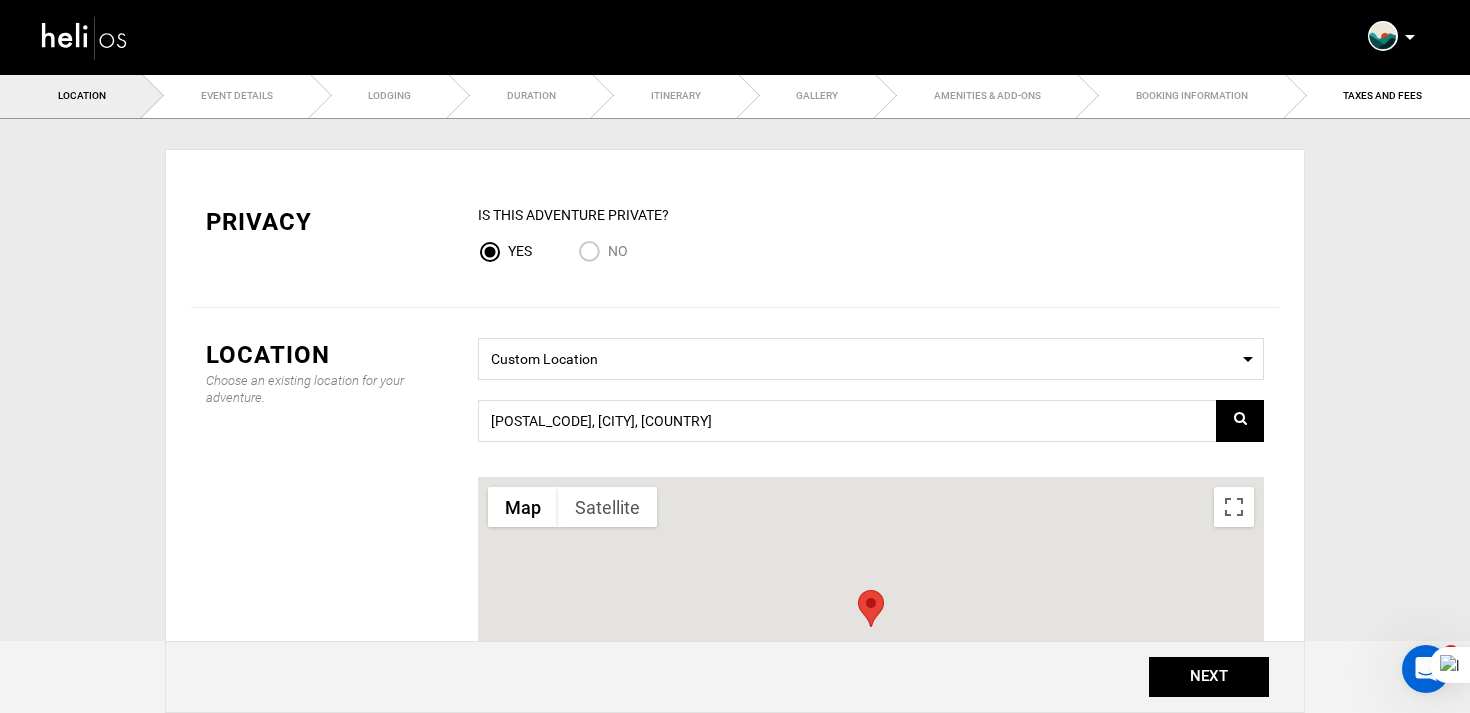 click on "No" at bounding box center [593, 253] 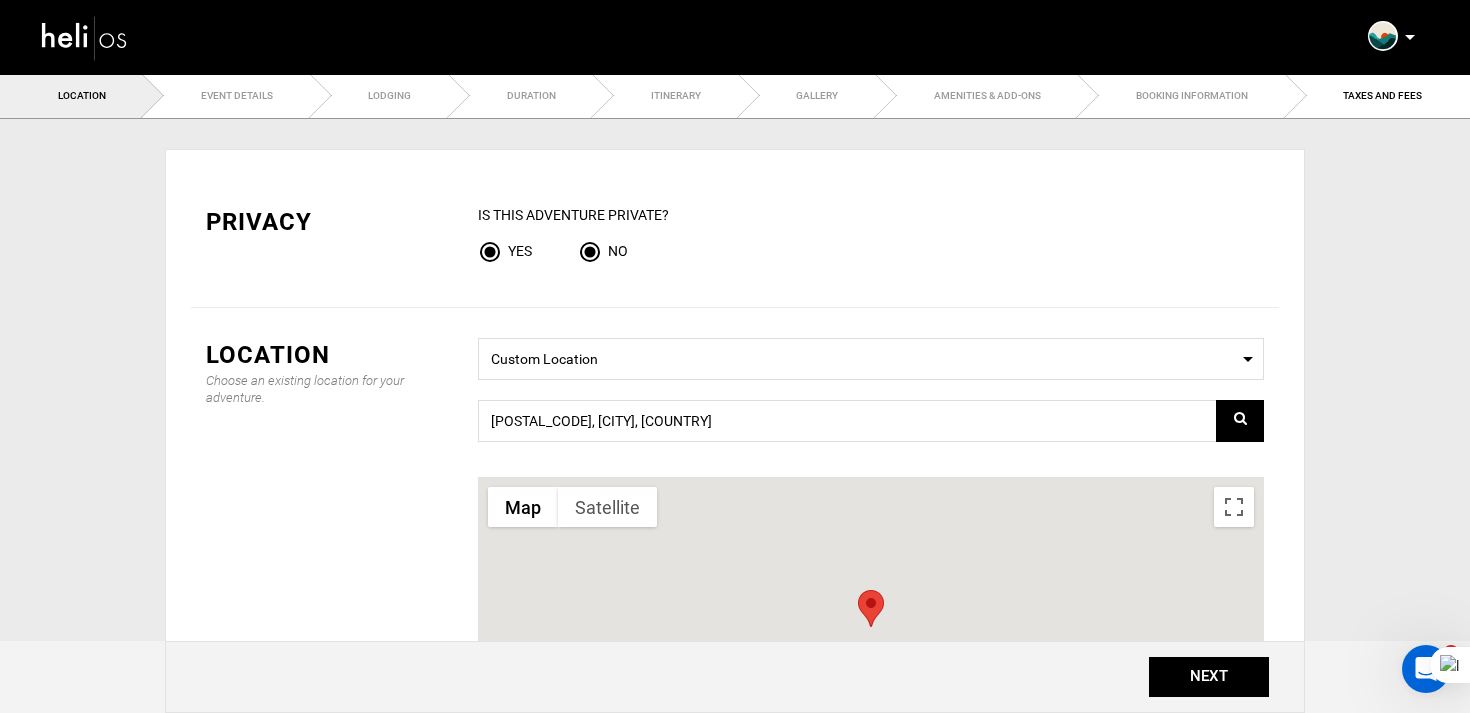 radio on "false" 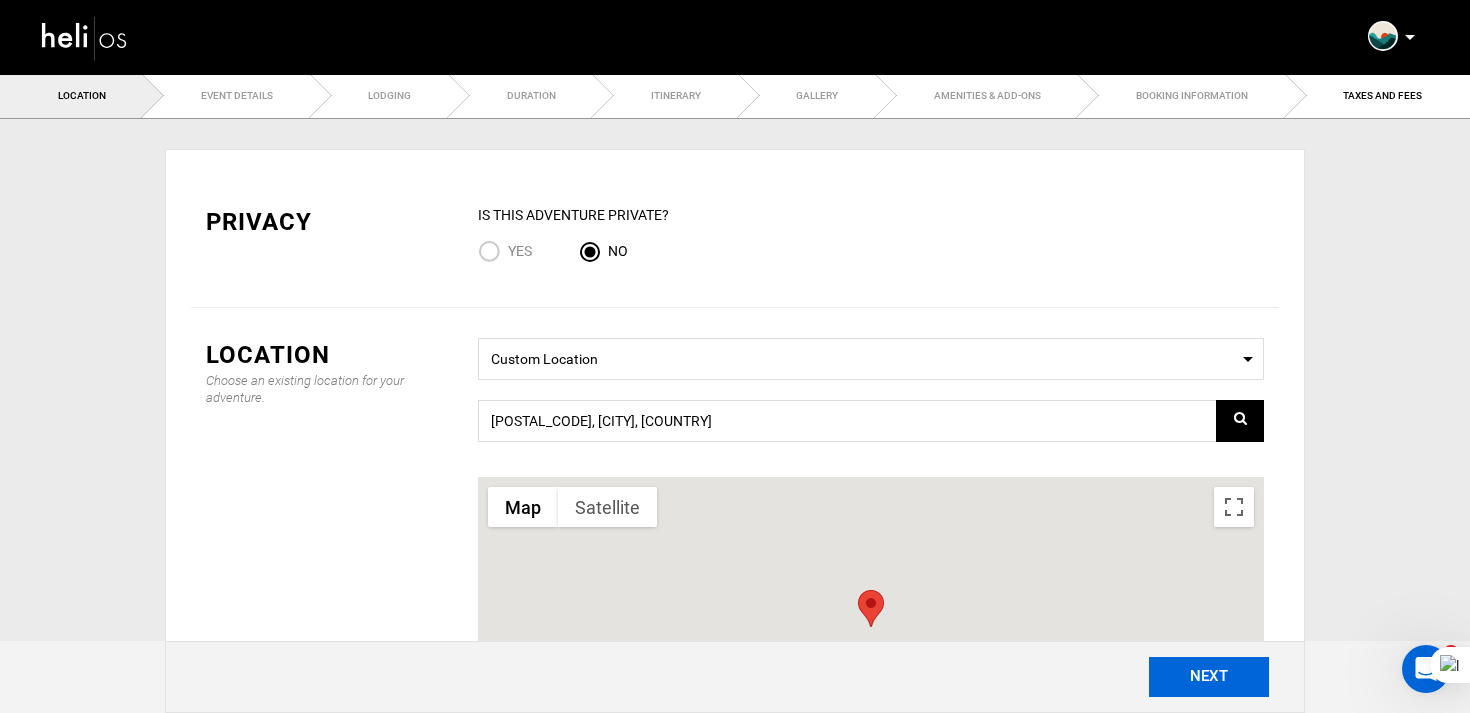 click on "NEXT" at bounding box center (1209, 677) 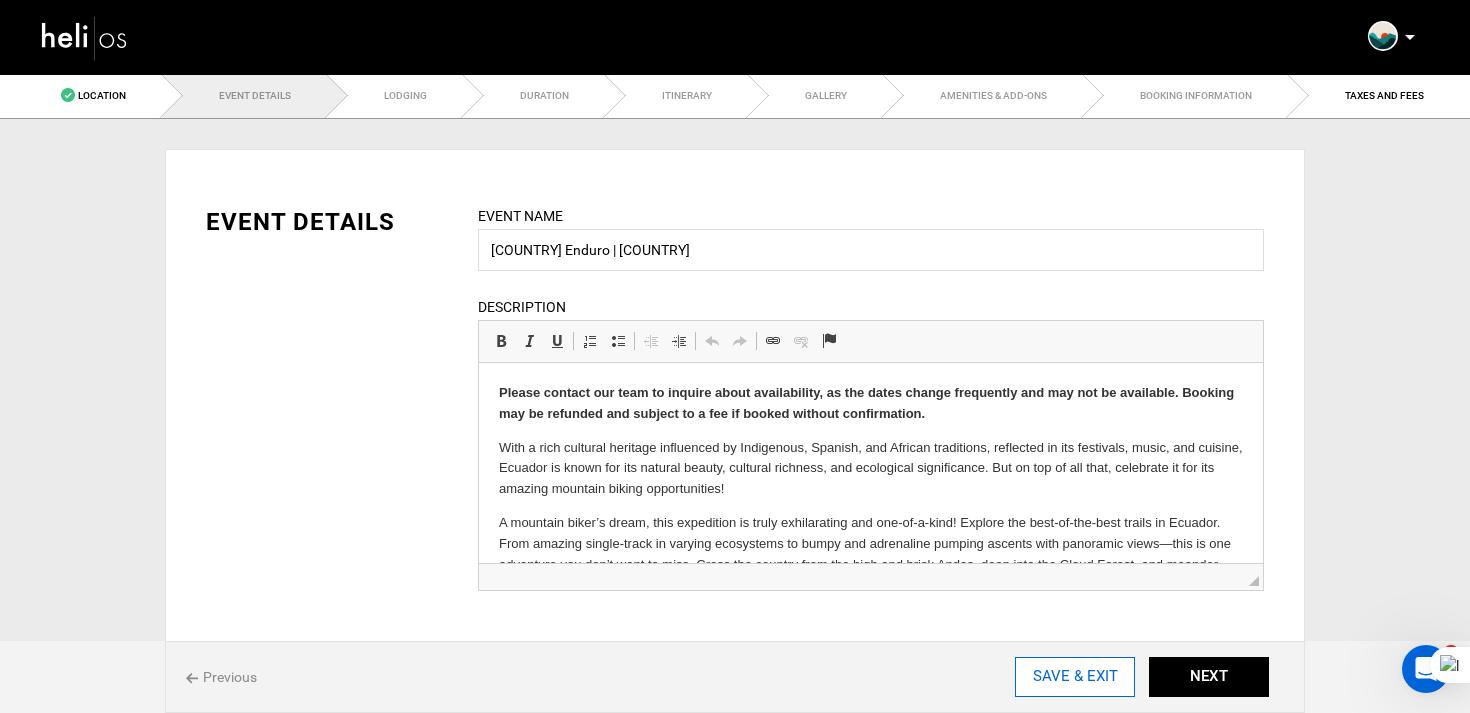 click on "SAVE & EXIT" at bounding box center (1075, 677) 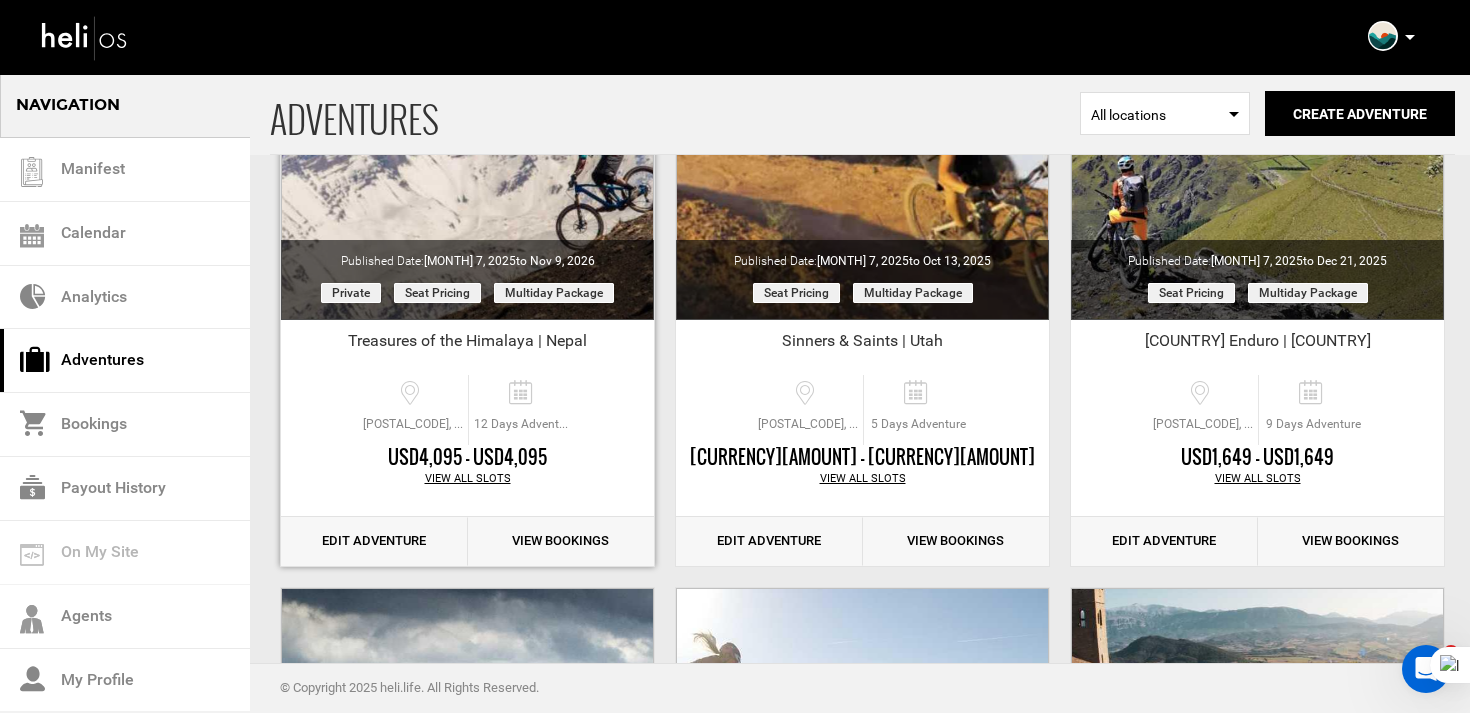 click on "Edit Adventure" at bounding box center (374, 541) 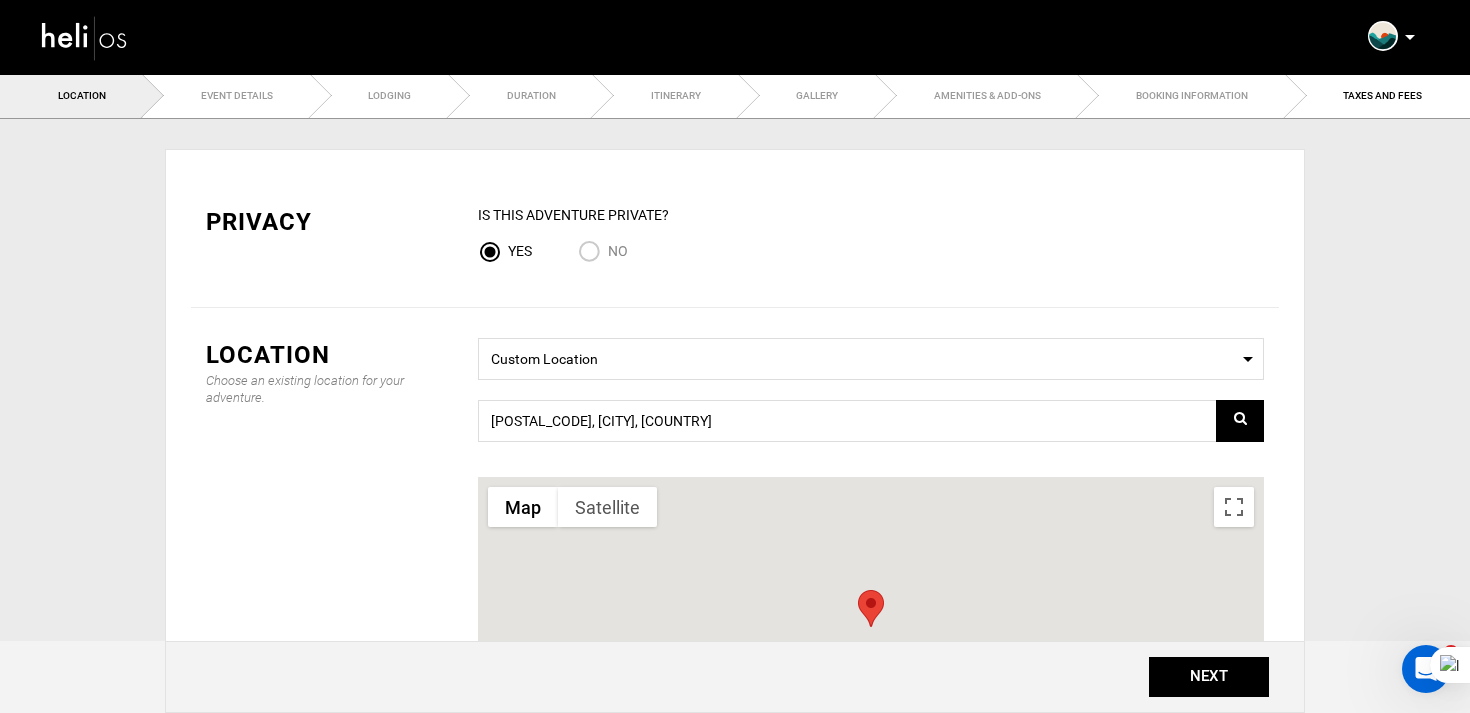click on "No" at bounding box center [593, 253] 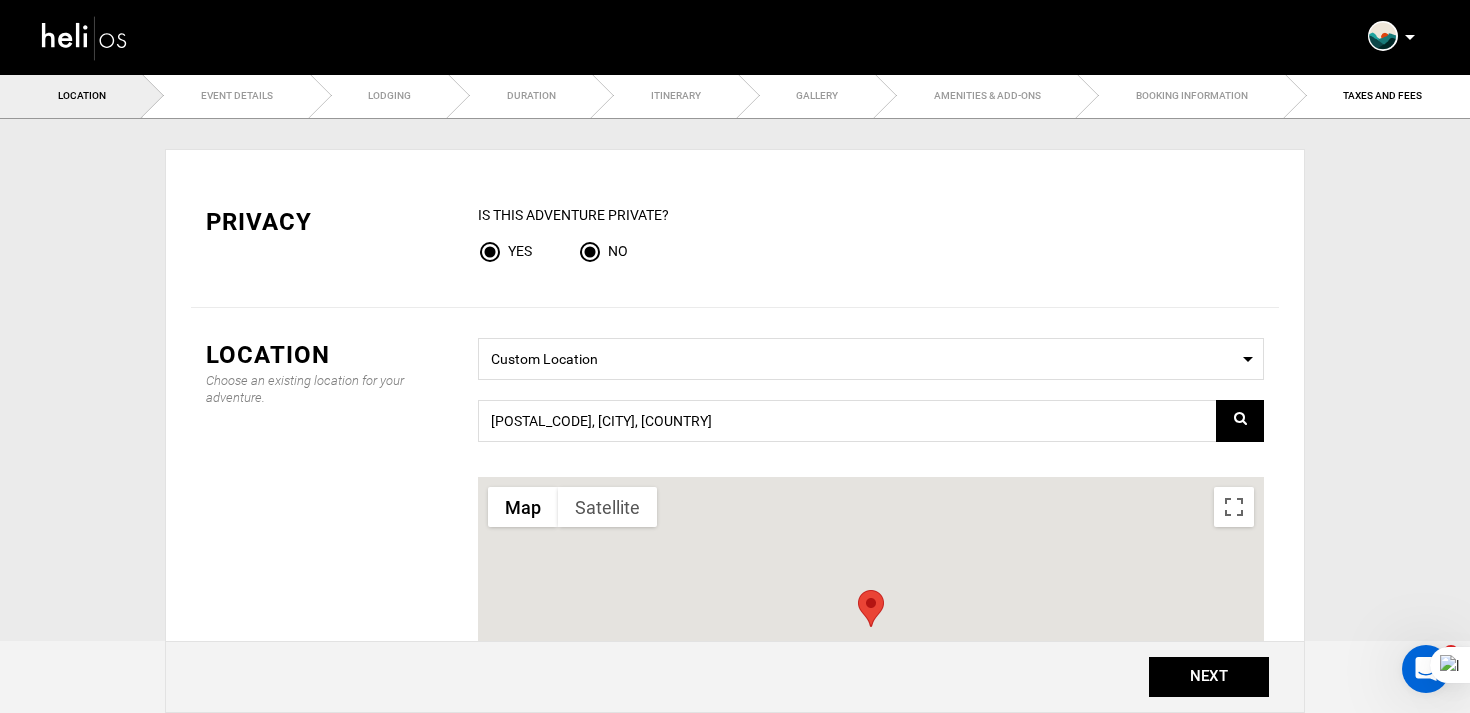 radio on "false" 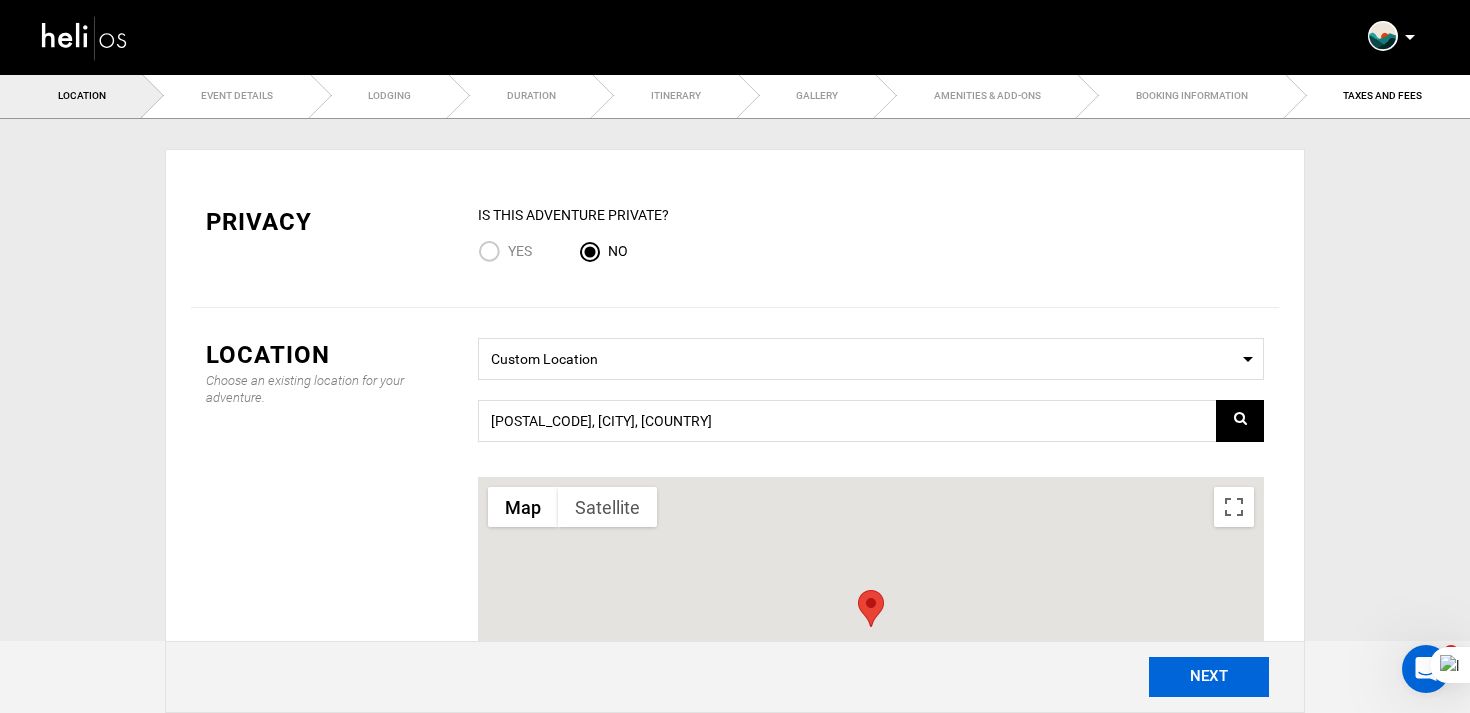 click on "NEXT" at bounding box center [1209, 677] 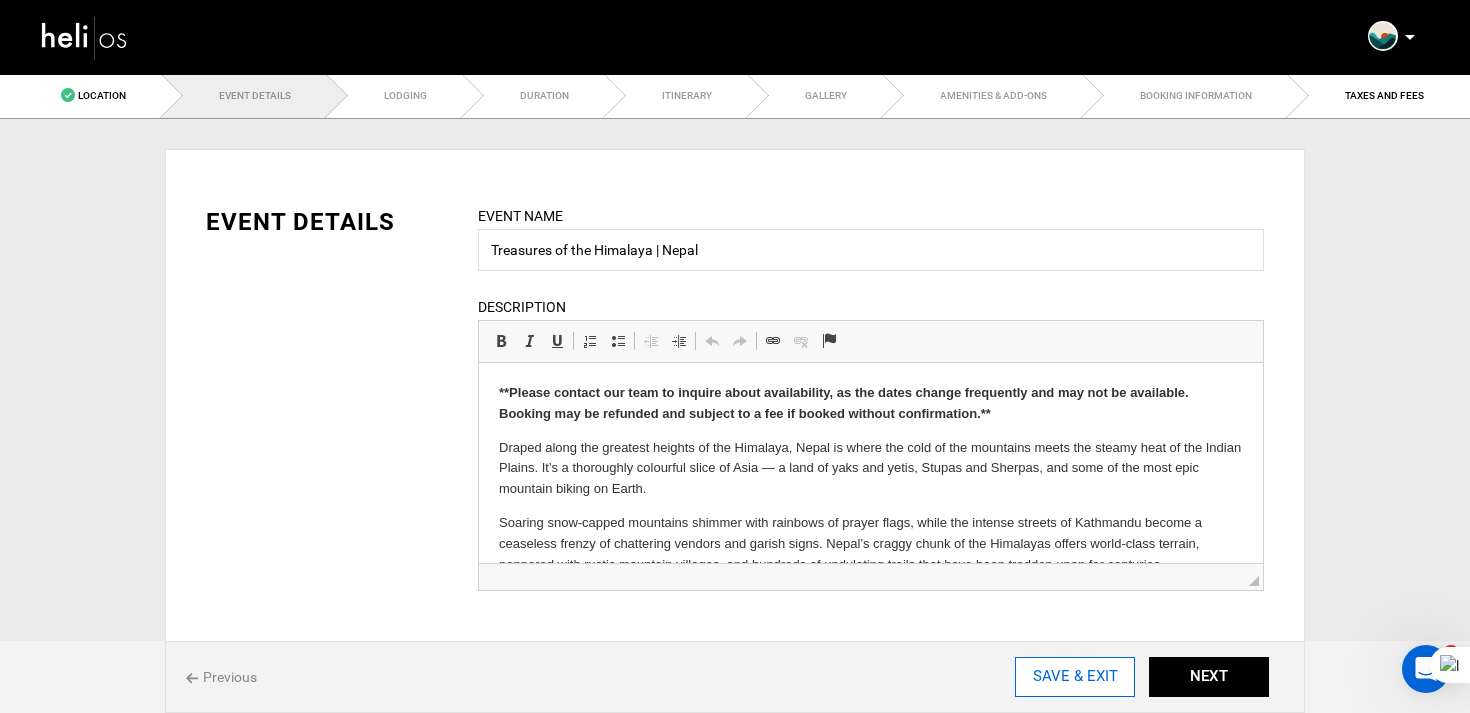 click on "SAVE & EXIT" at bounding box center [1075, 677] 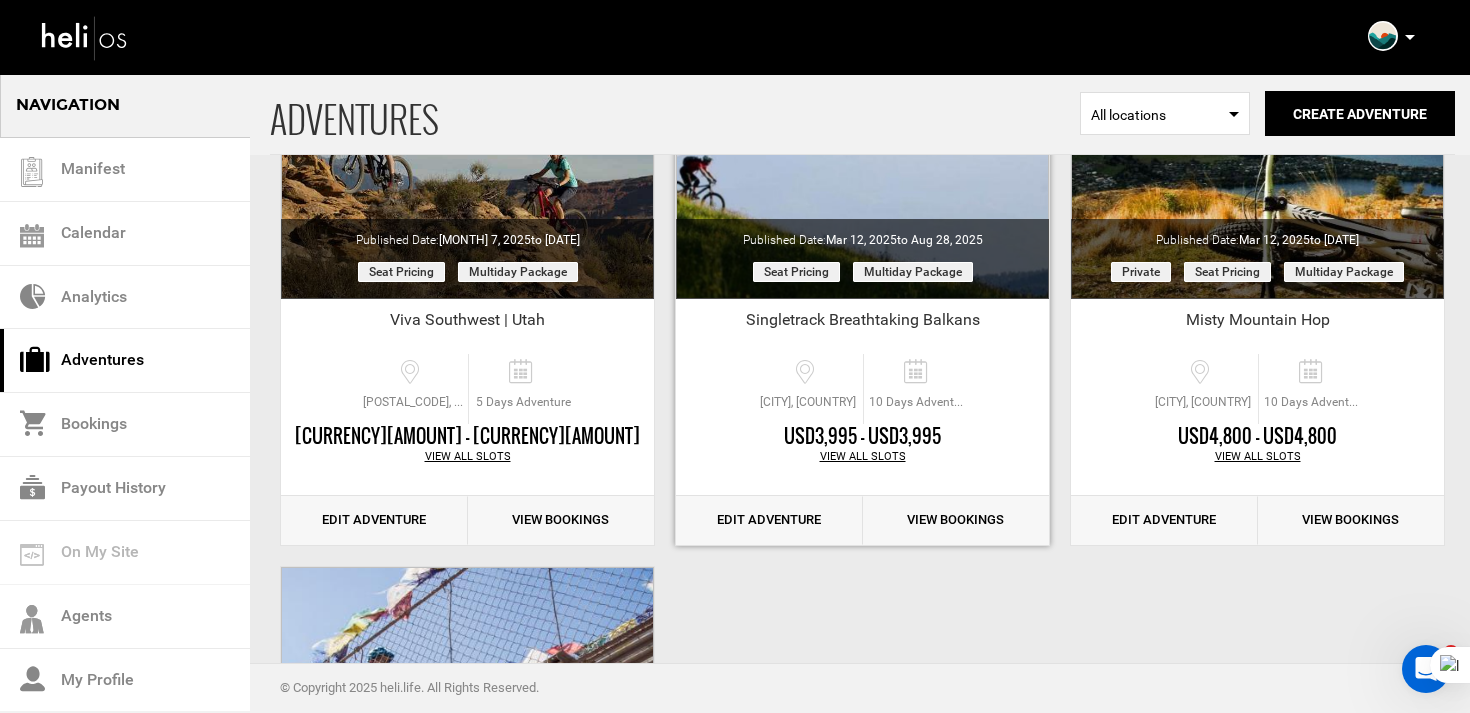 click on "View All Slots" at bounding box center (862, 457) 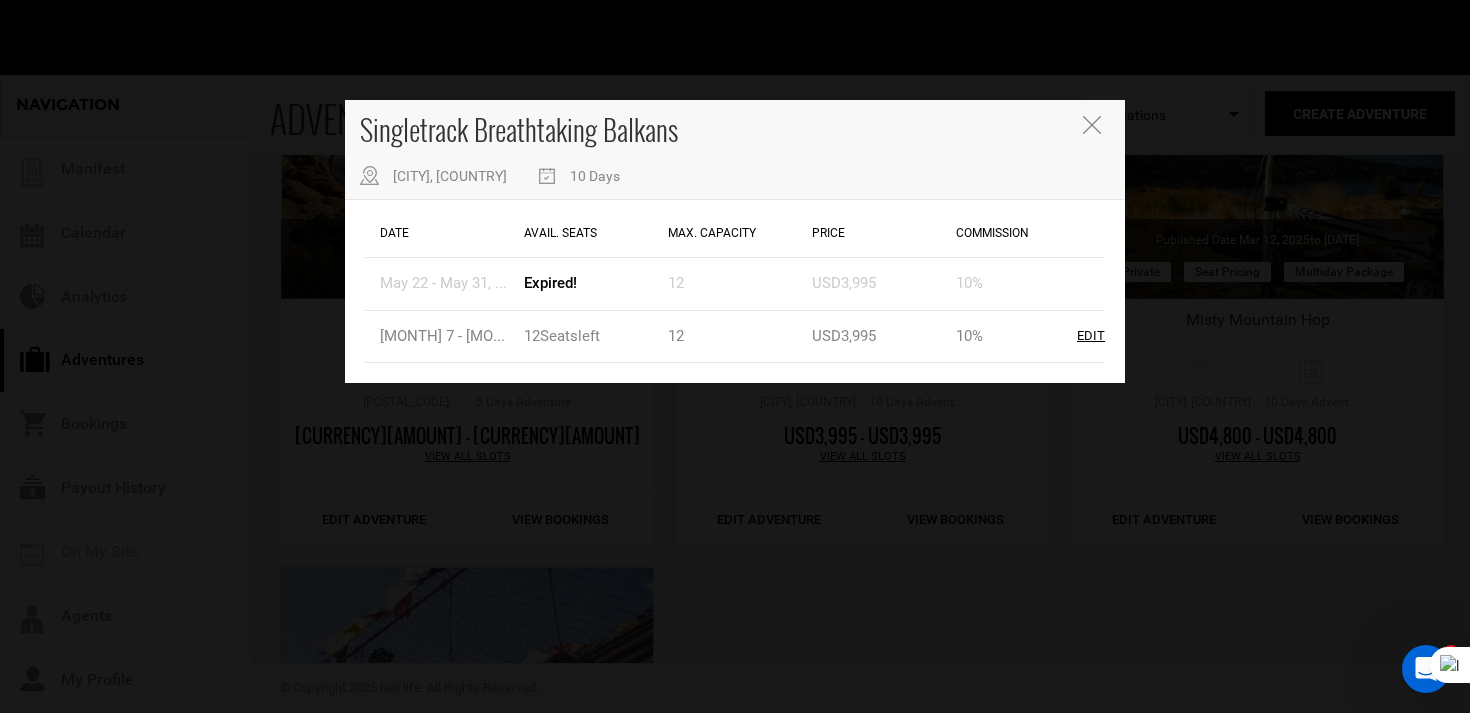 click at bounding box center (1092, 125) 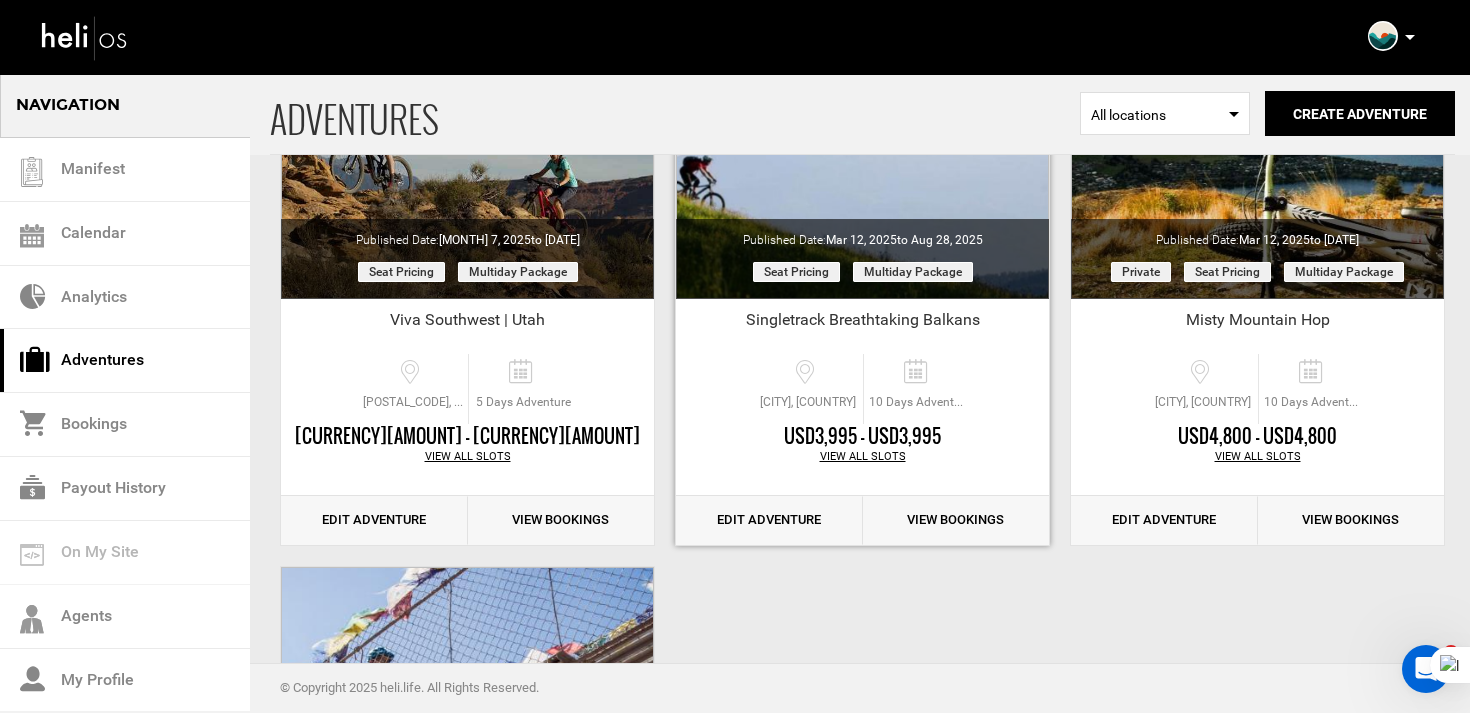 click on "Edit Adventure" at bounding box center (769, 520) 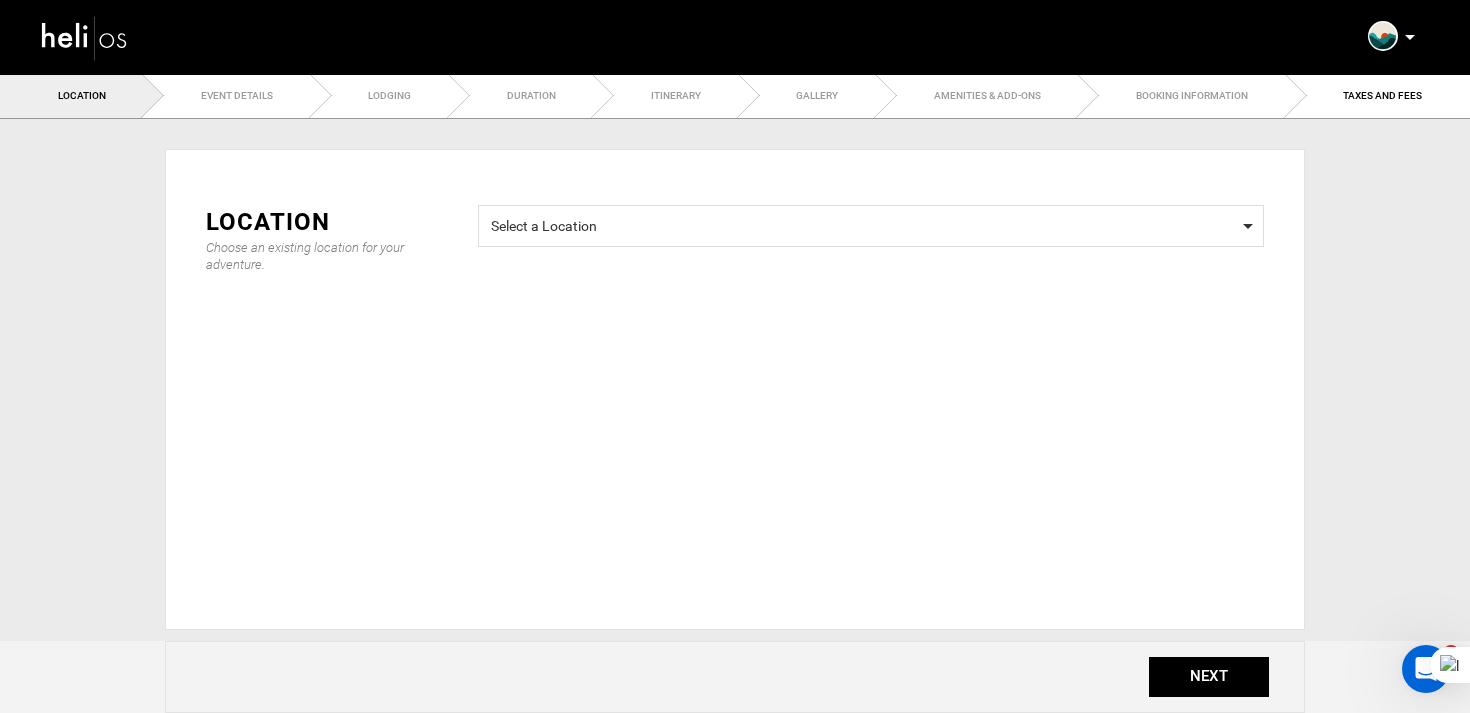 type on "Singletrack Breathtaking Balkans" 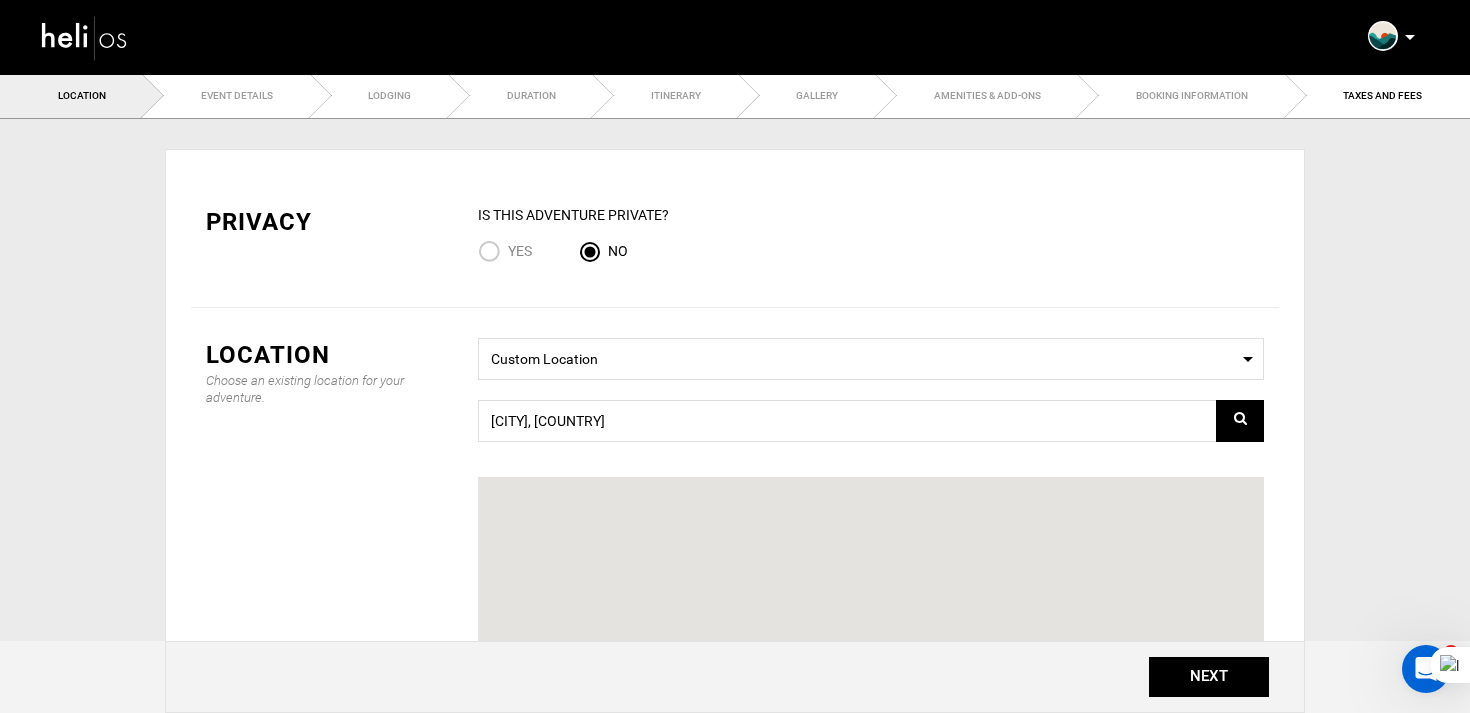 click on "Yes" at bounding box center [520, 251] 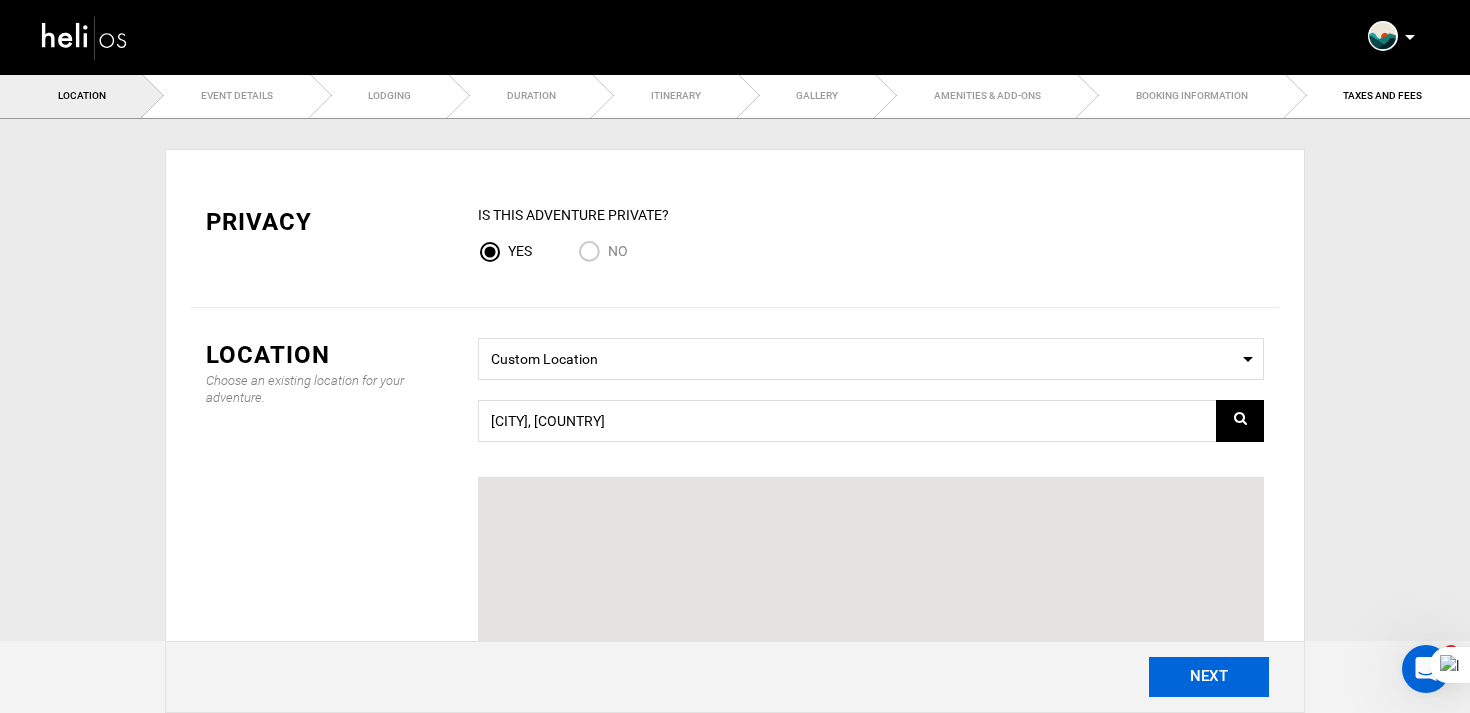 click on "NEXT" at bounding box center [1209, 677] 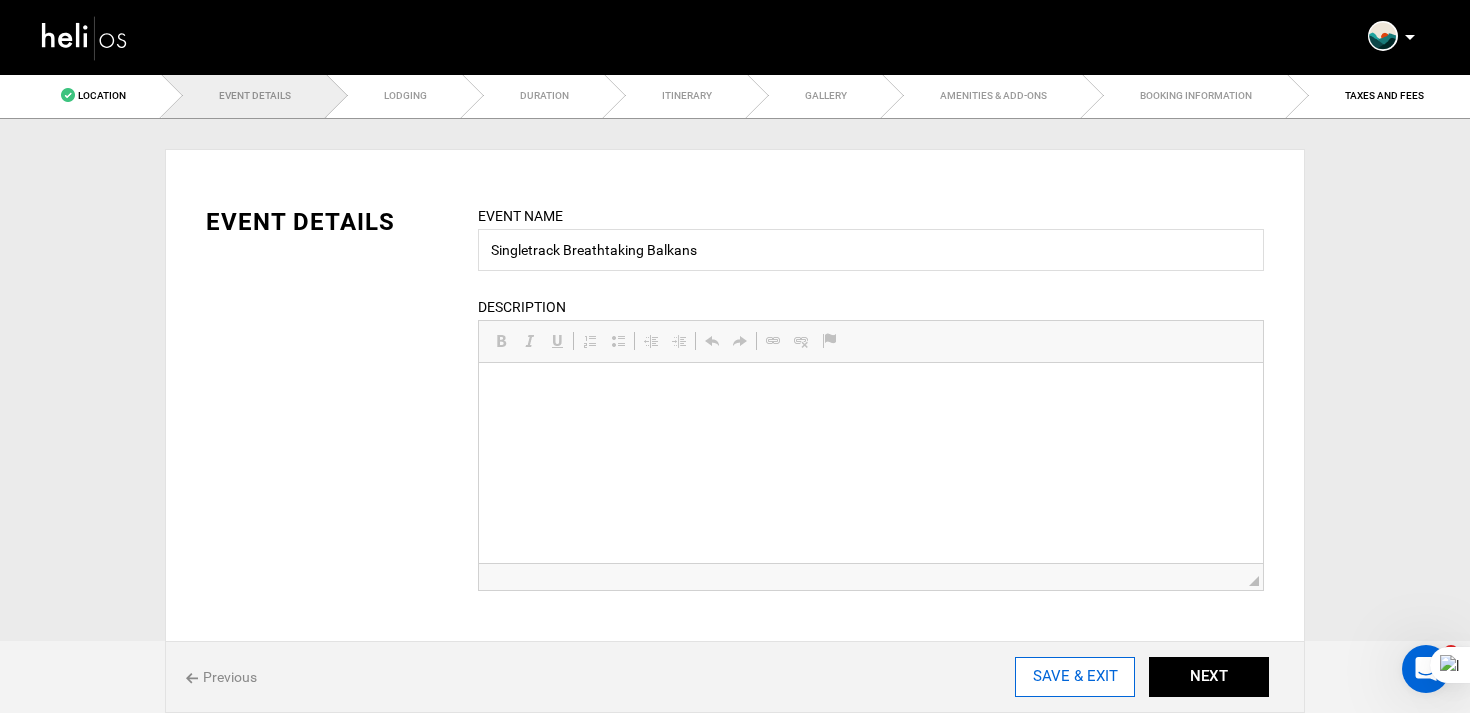 click on "SAVE & EXIT" at bounding box center (1075, 677) 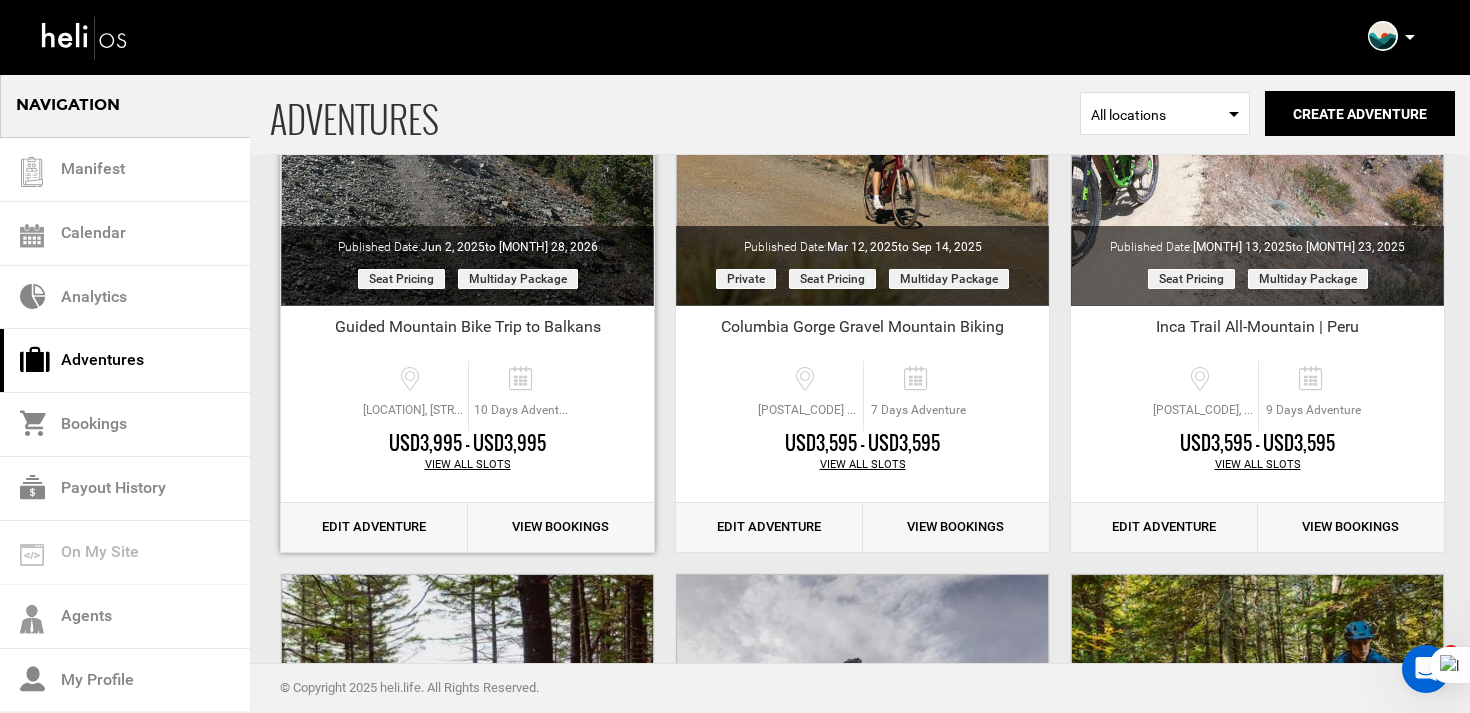 click on "Edit Adventure" at bounding box center [374, 527] 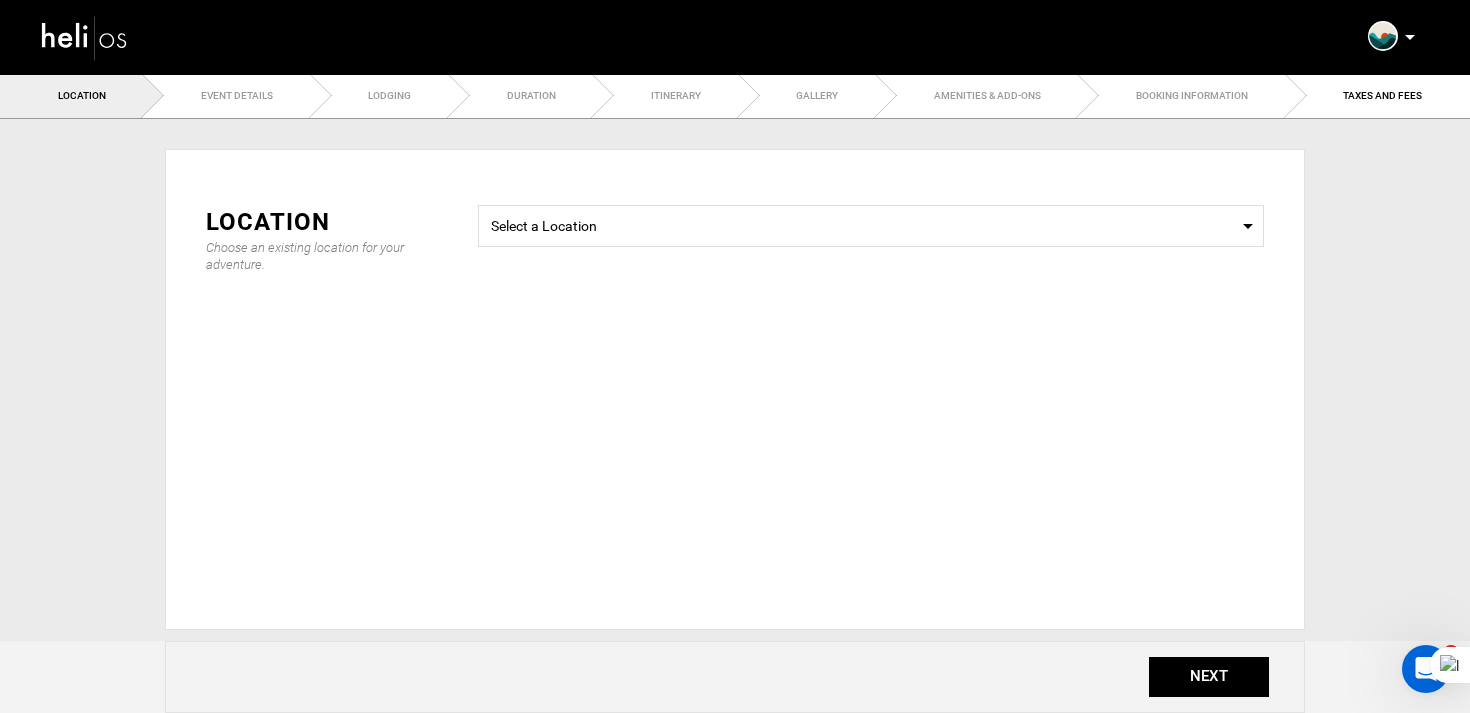 type on "Guided Mountain Bike Trip to Balkans" 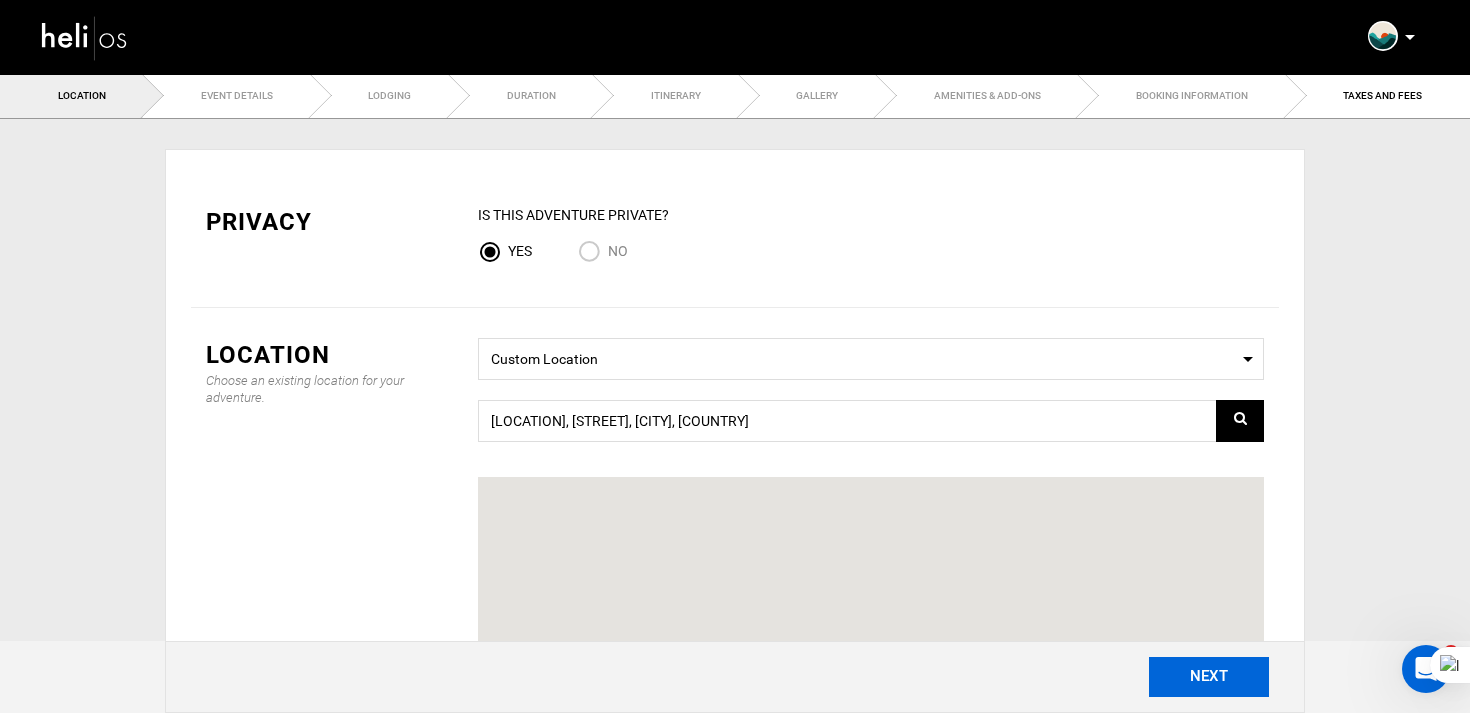click on "NEXT" at bounding box center [1209, 677] 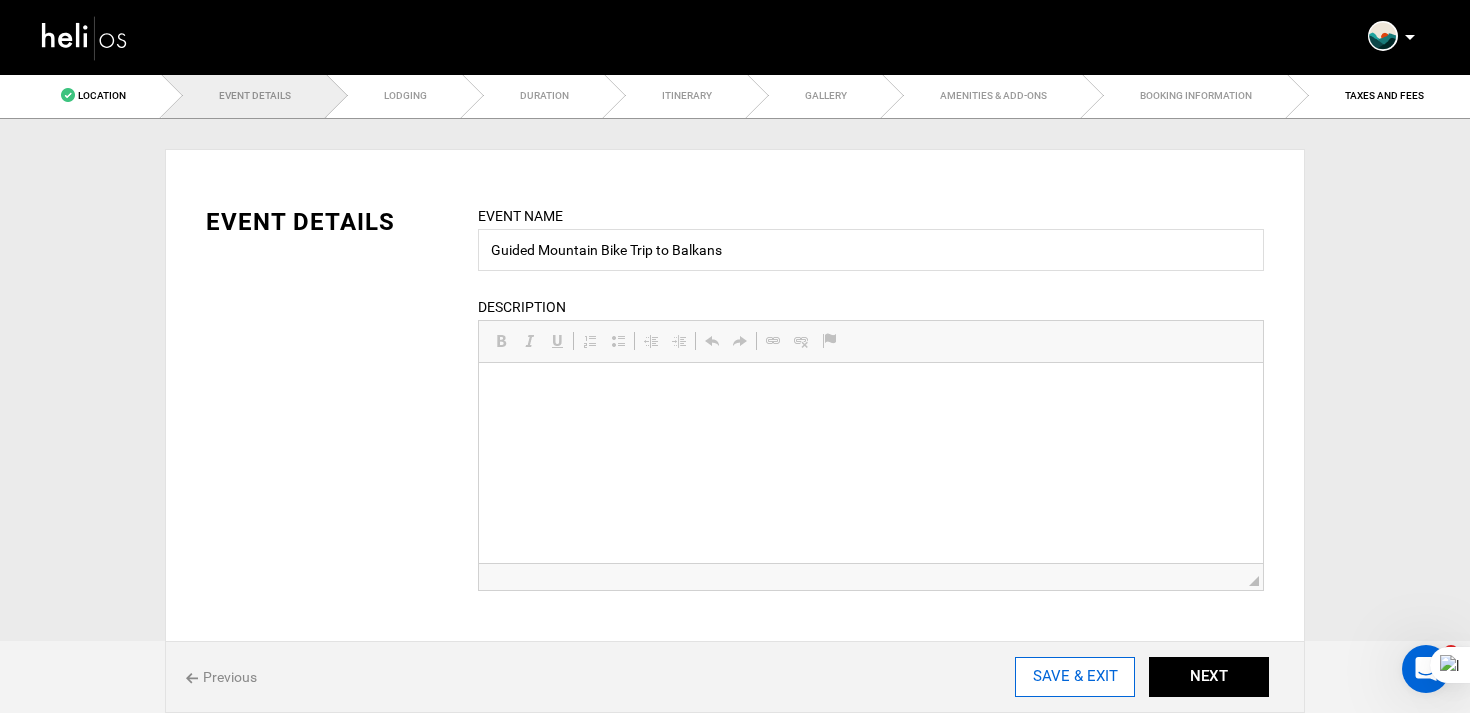 click on "SAVE & EXIT" at bounding box center (1075, 677) 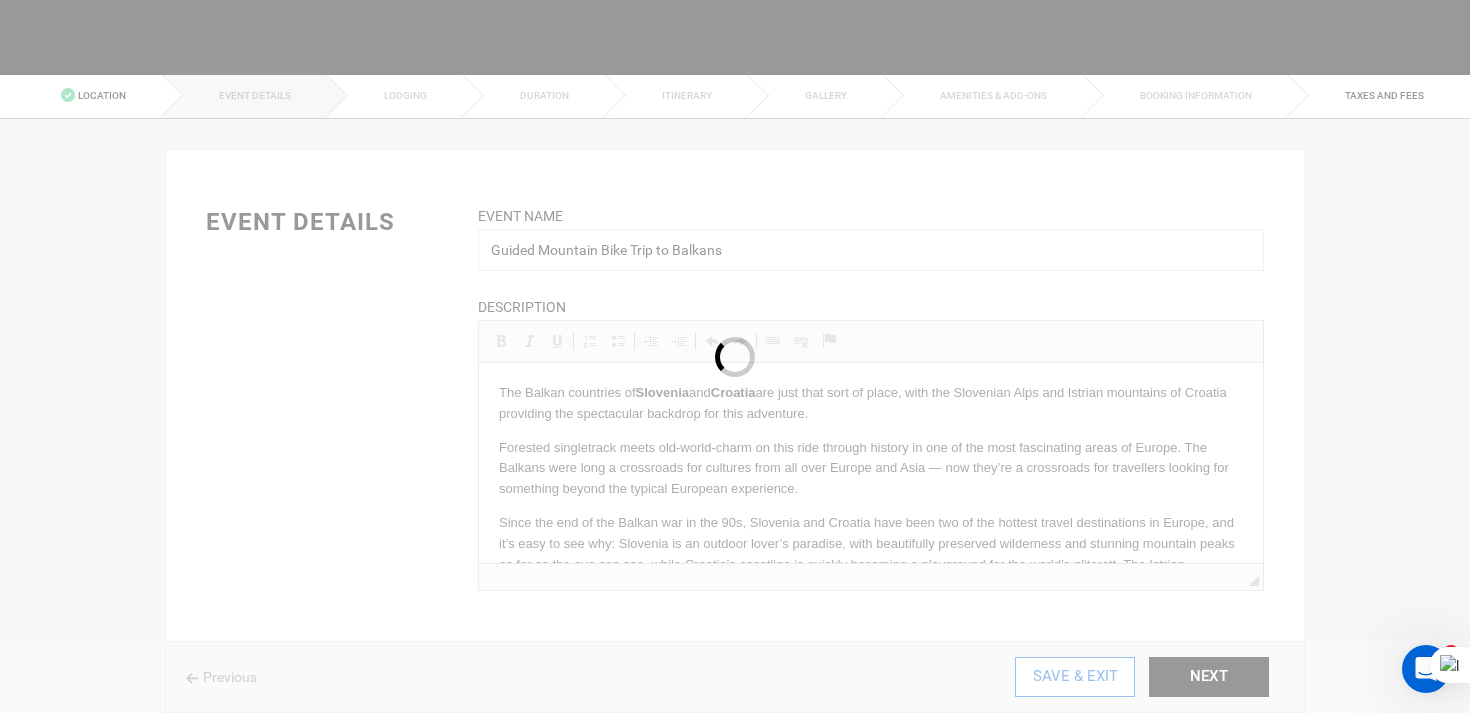 scroll, scrollTop: 0, scrollLeft: 0, axis: both 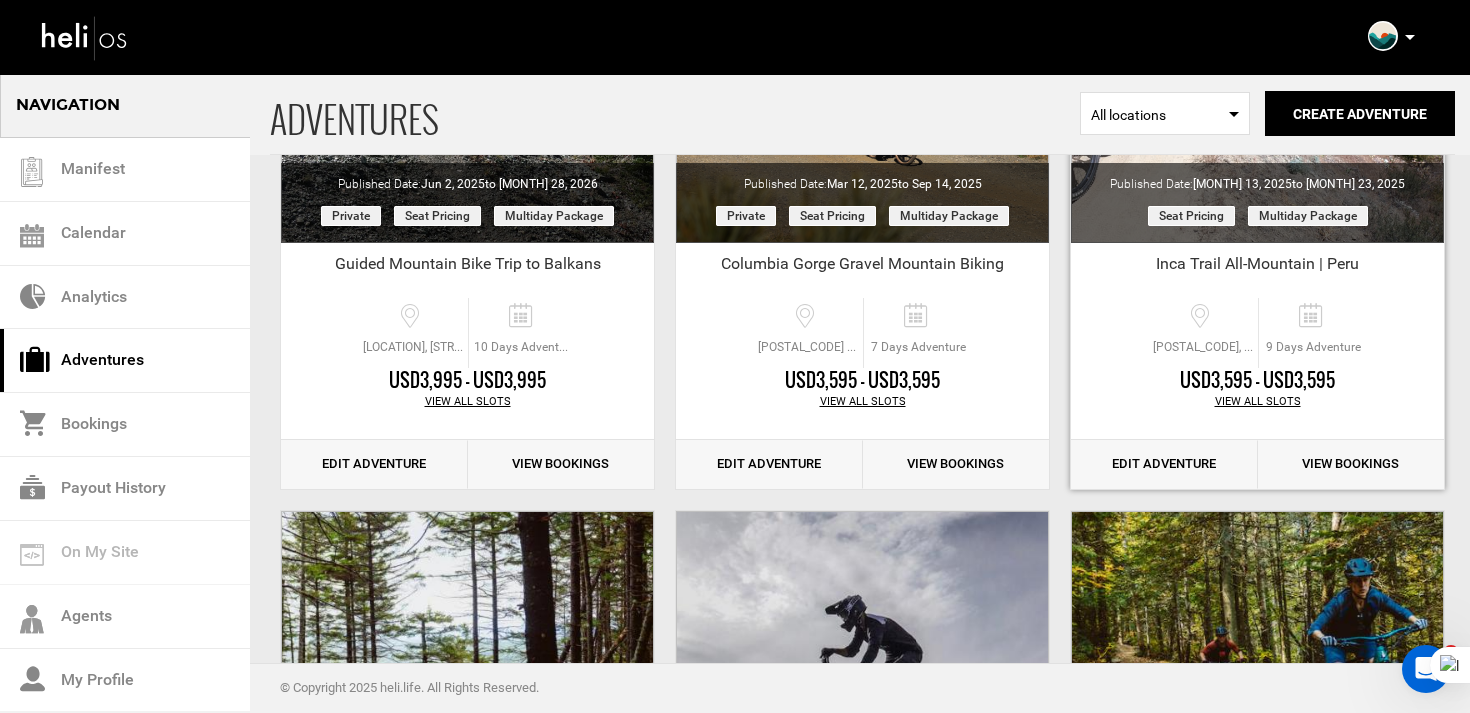 click on "Edit Adventure" at bounding box center [1164, 464] 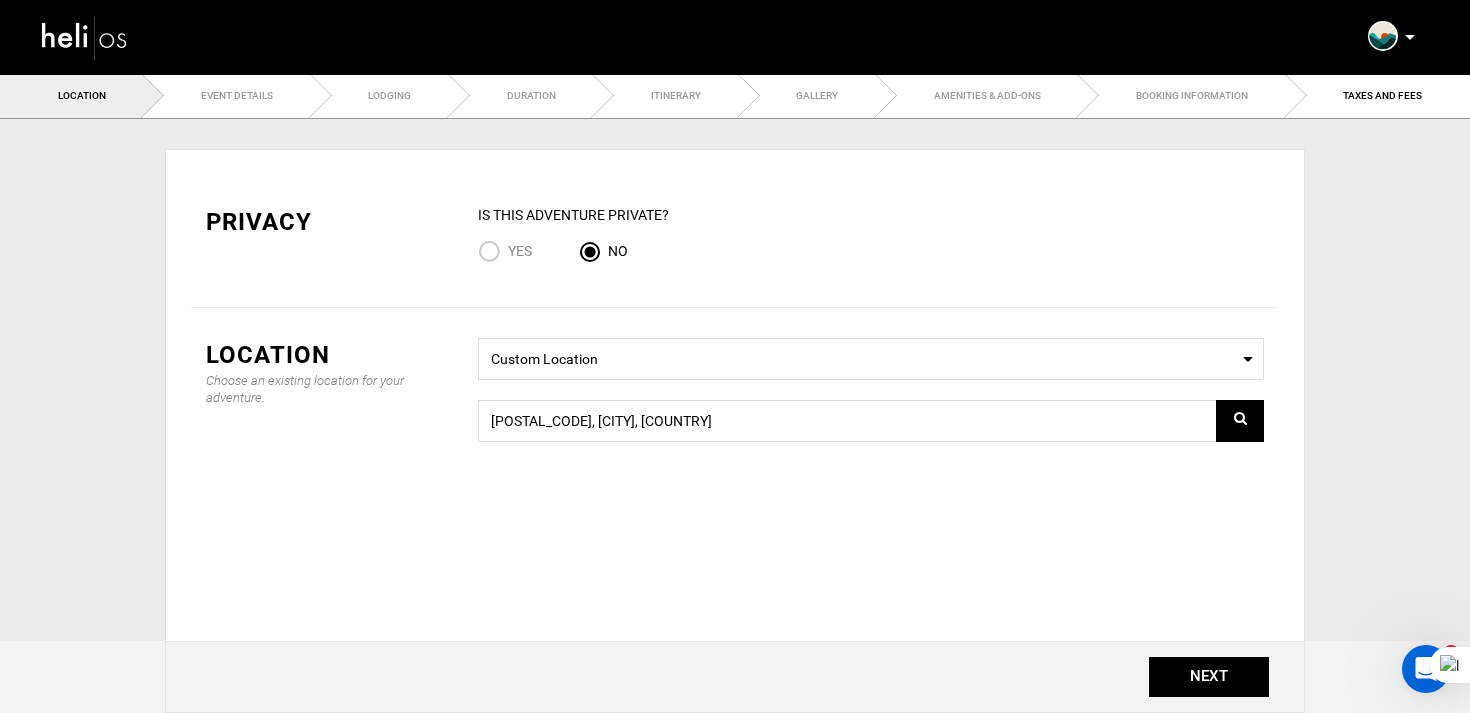 click on "Yes" at bounding box center [493, 253] 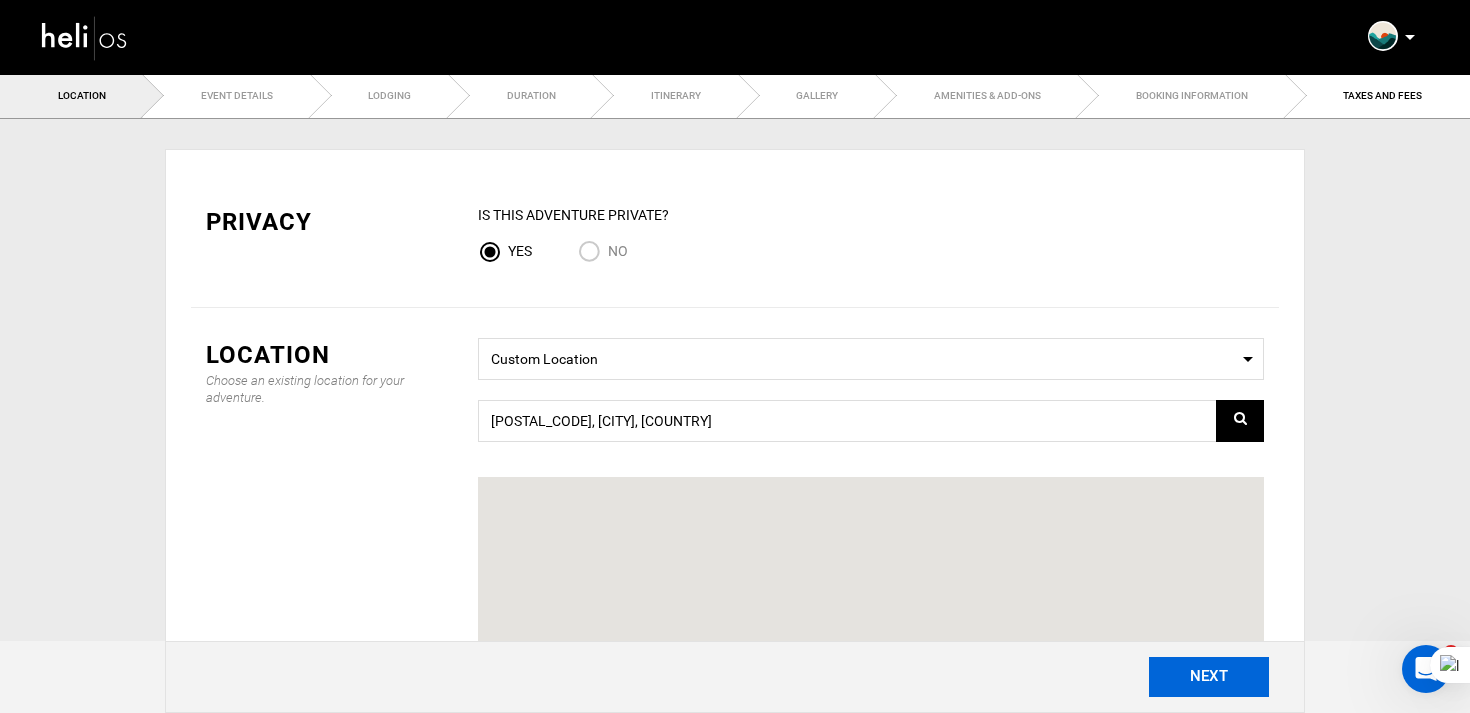 click on "NEXT" at bounding box center [1209, 677] 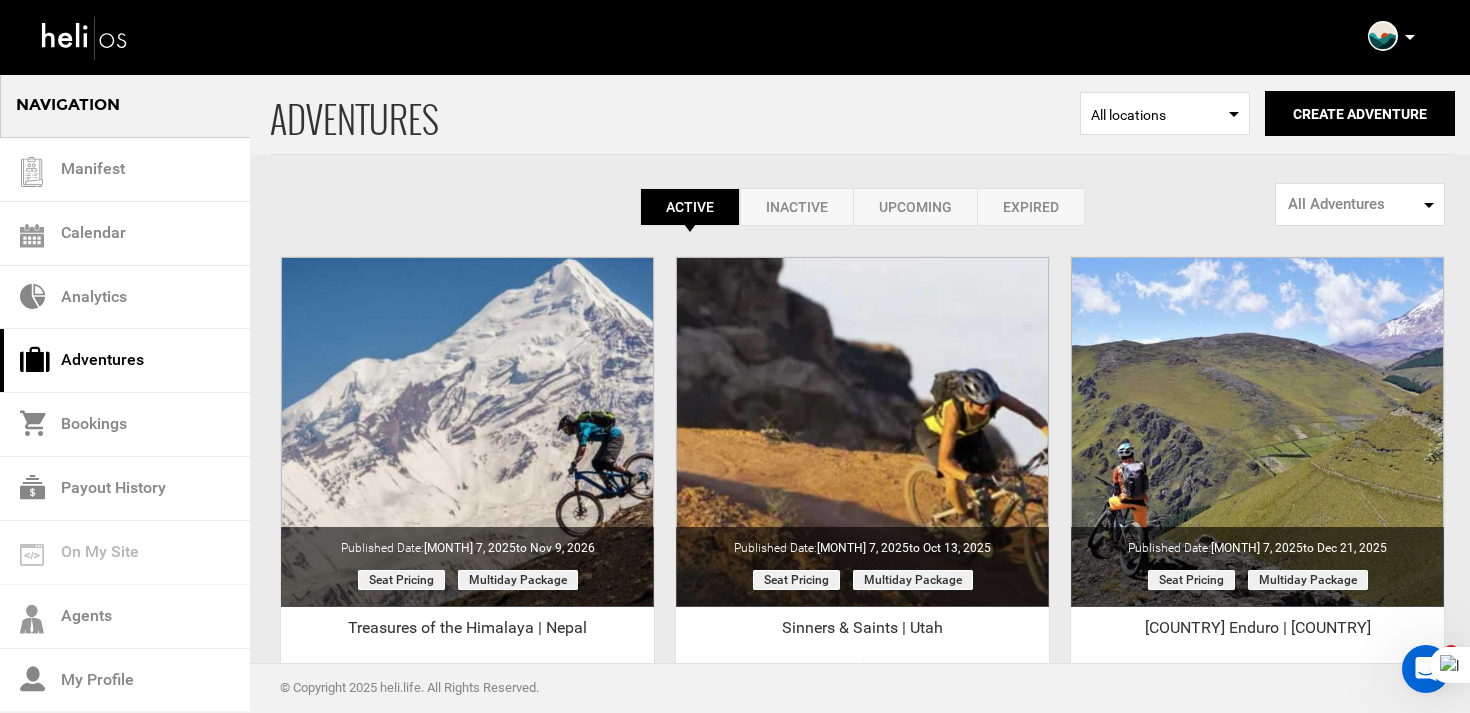 click at bounding box center [1410, 37] 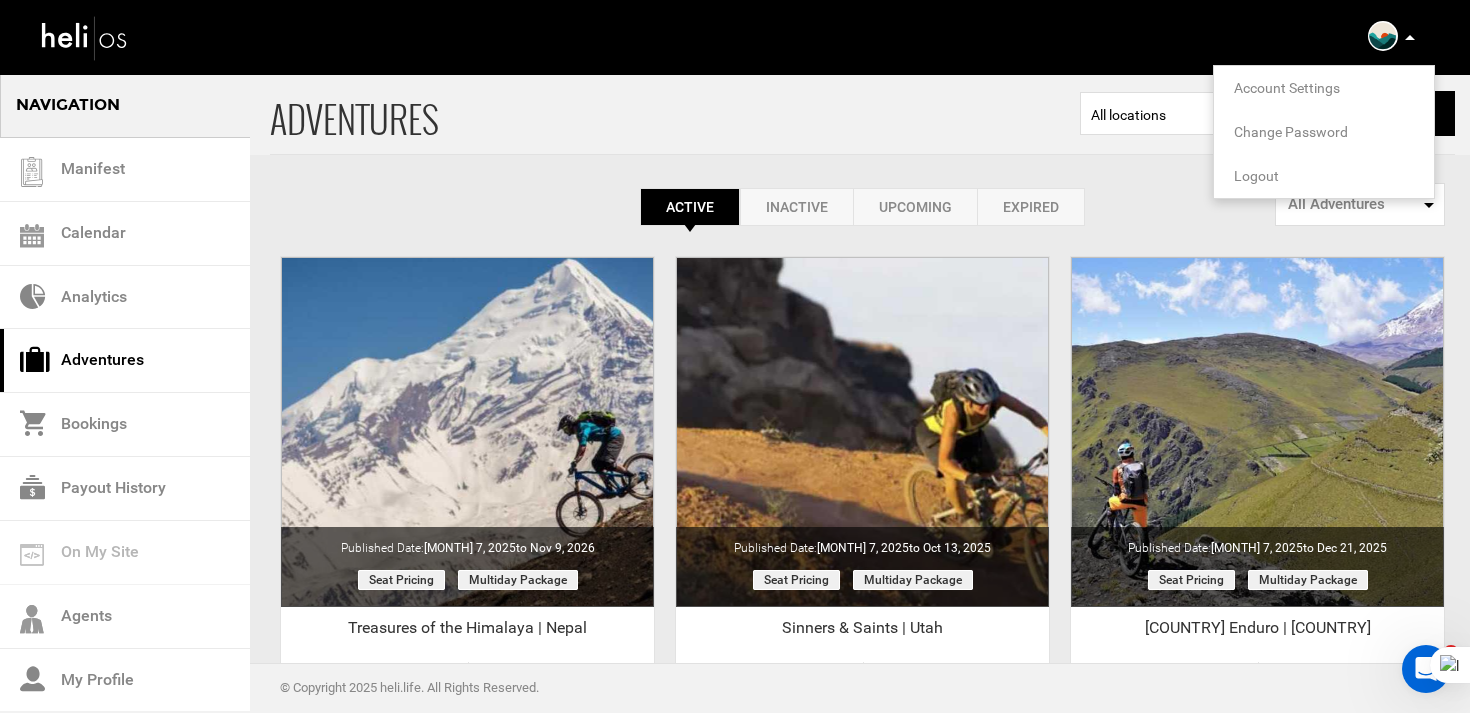 click on "Logout" at bounding box center [1256, 176] 